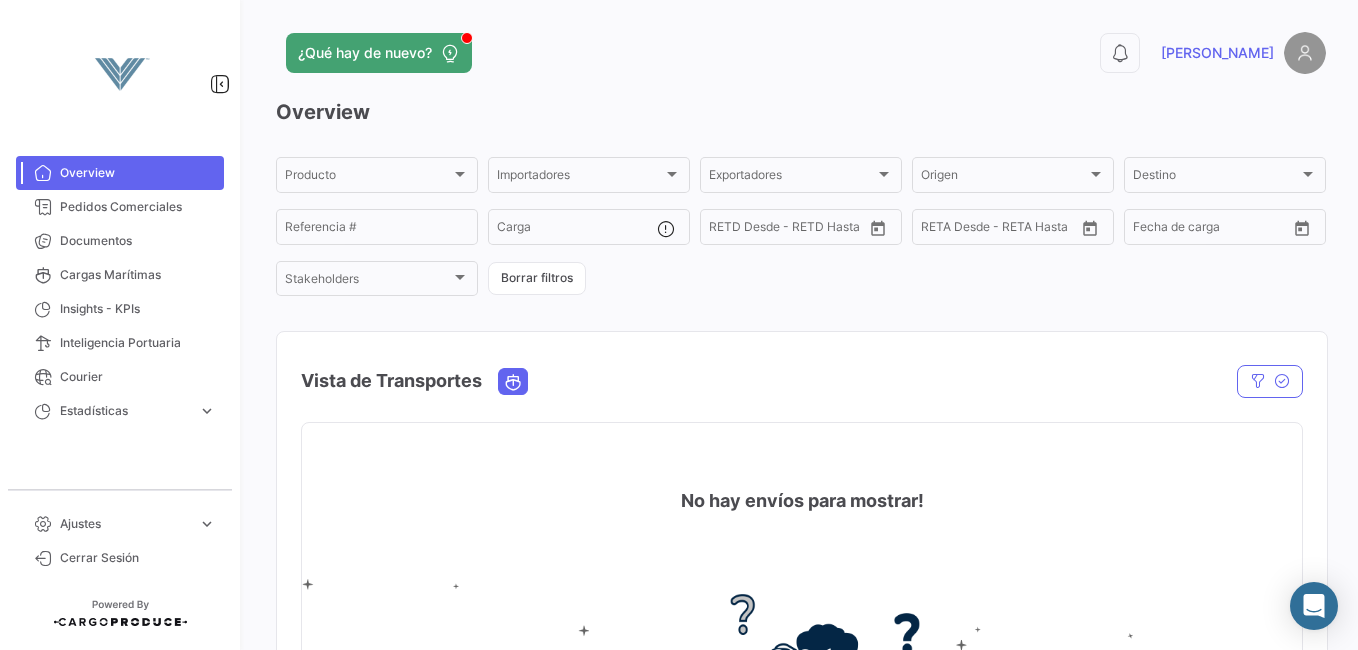 scroll, scrollTop: 0, scrollLeft: 0, axis: both 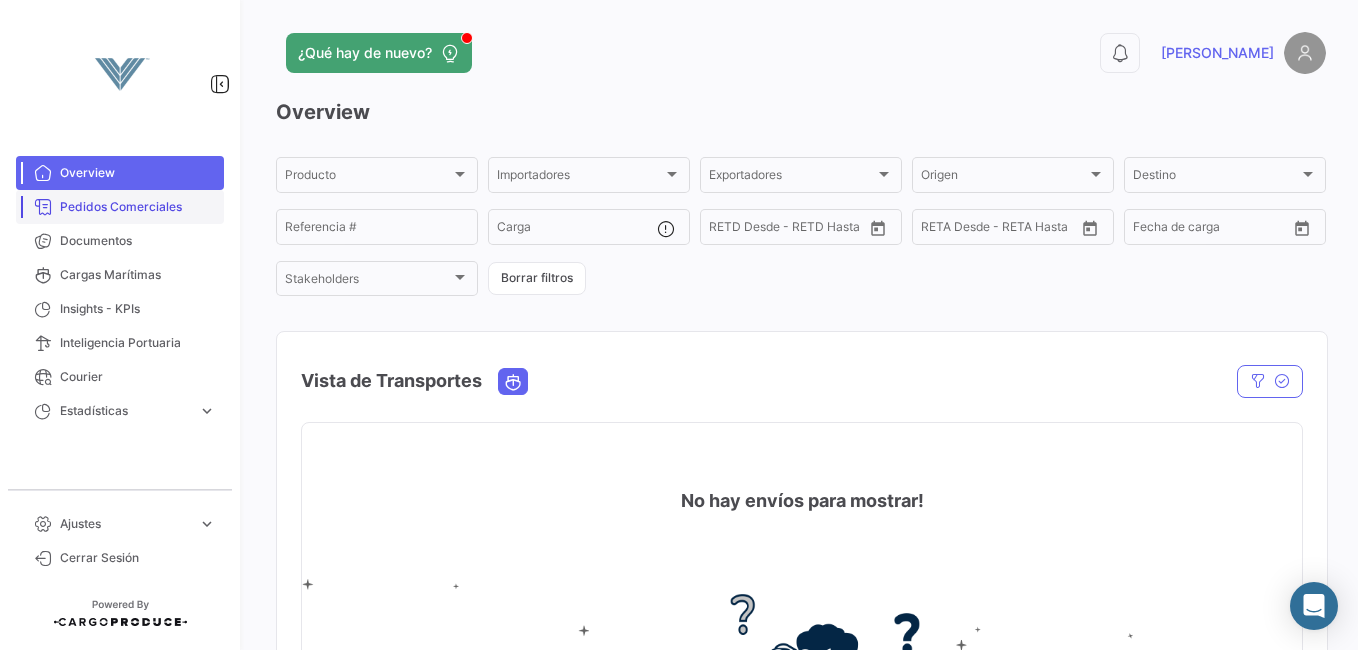 click on "Pedidos Comerciales" at bounding box center (138, 207) 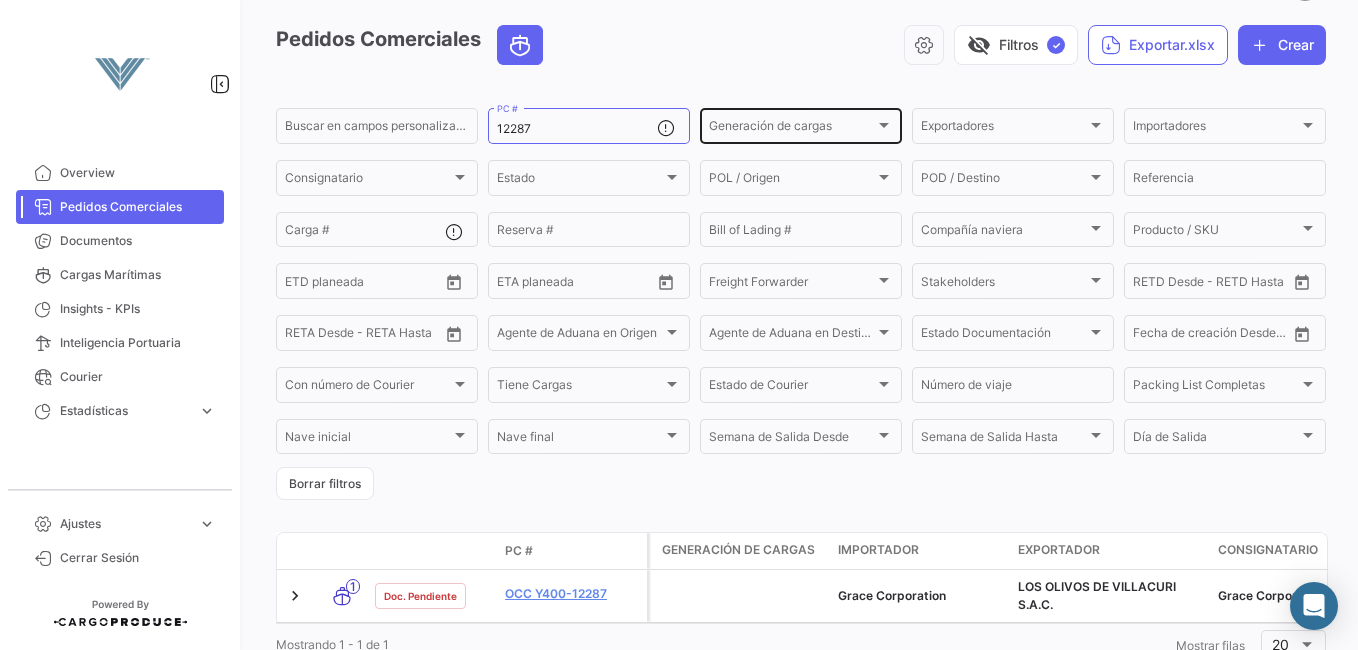 scroll, scrollTop: 168, scrollLeft: 0, axis: vertical 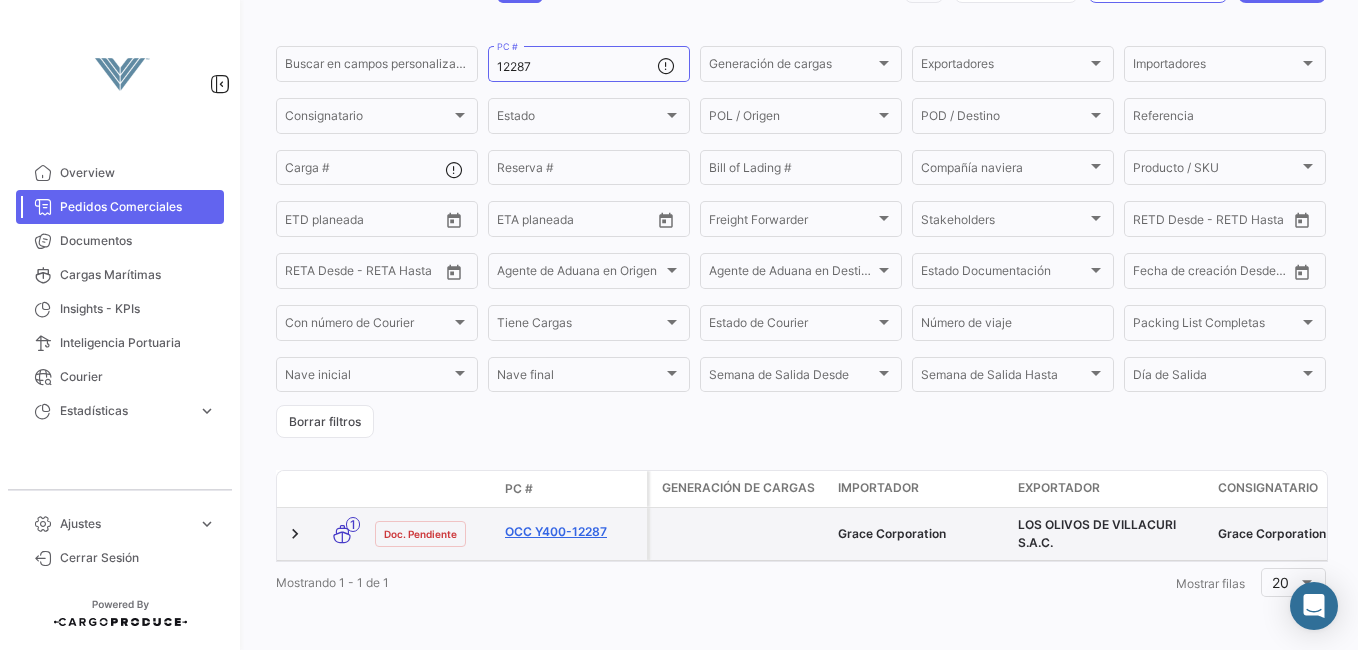click on "OCC Y400-12287" 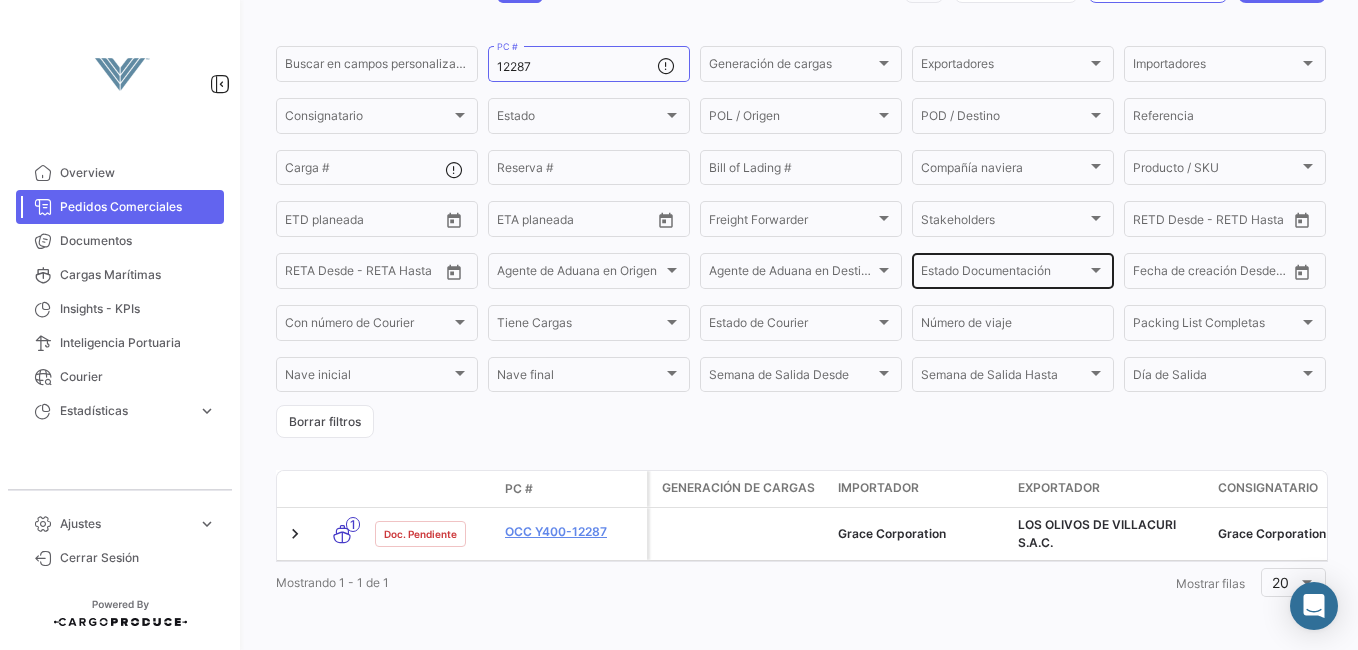 scroll, scrollTop: 0, scrollLeft: 0, axis: both 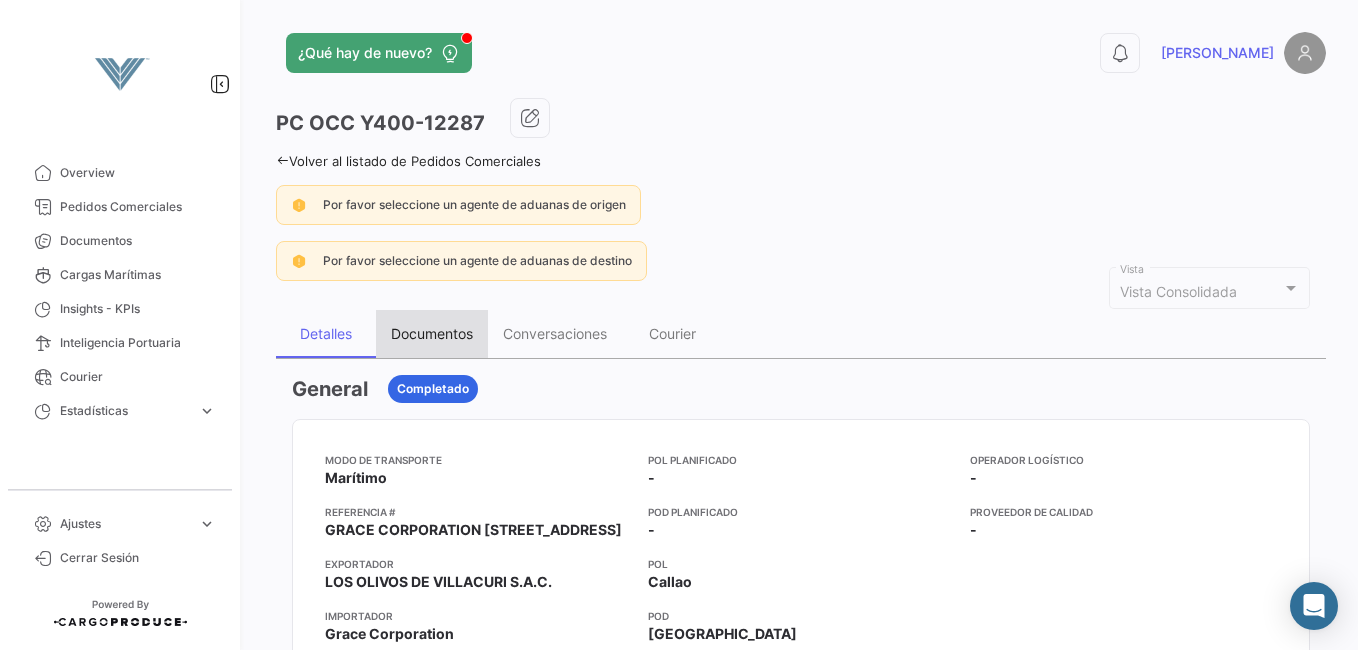click on "Documentos" at bounding box center [432, 333] 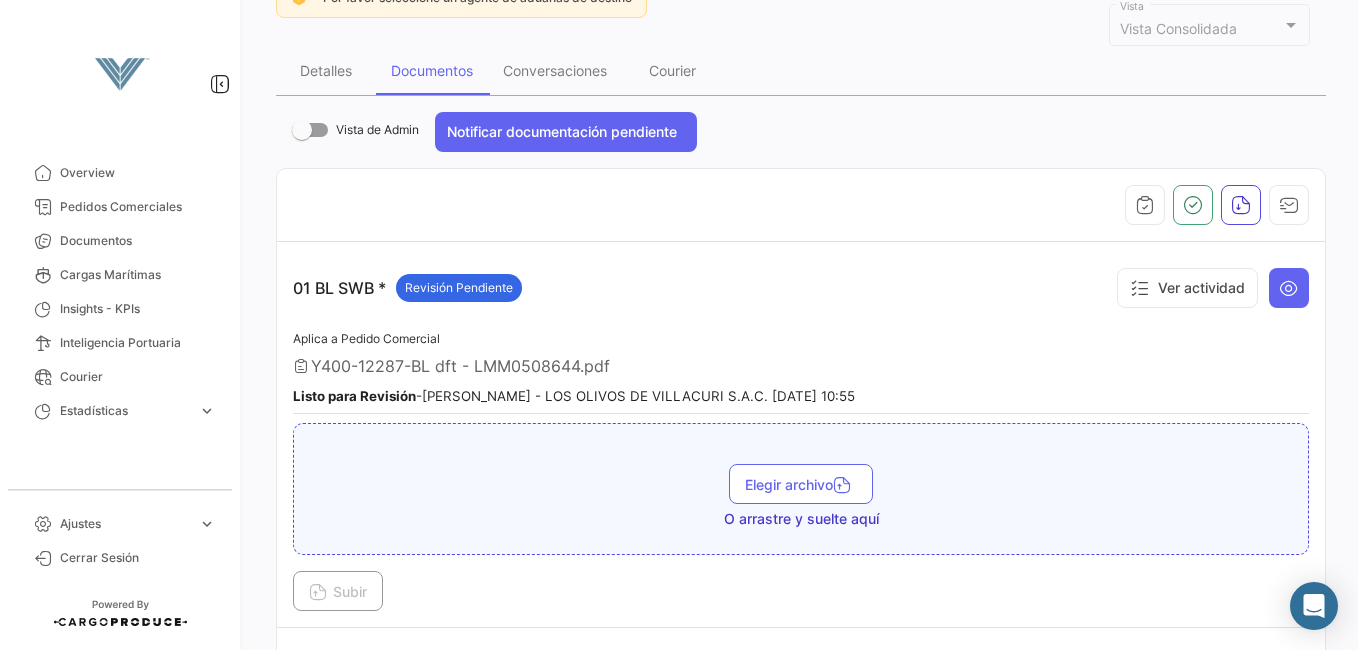 scroll, scrollTop: 298, scrollLeft: 0, axis: vertical 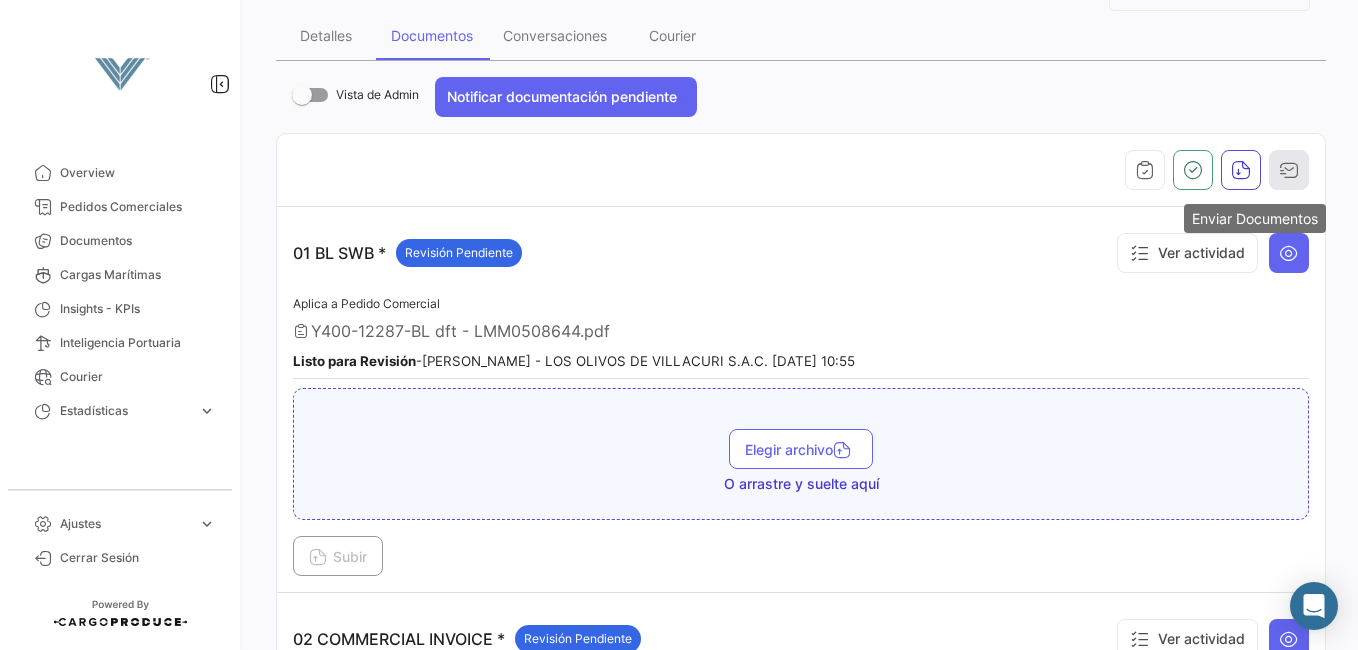 click at bounding box center (1289, 170) 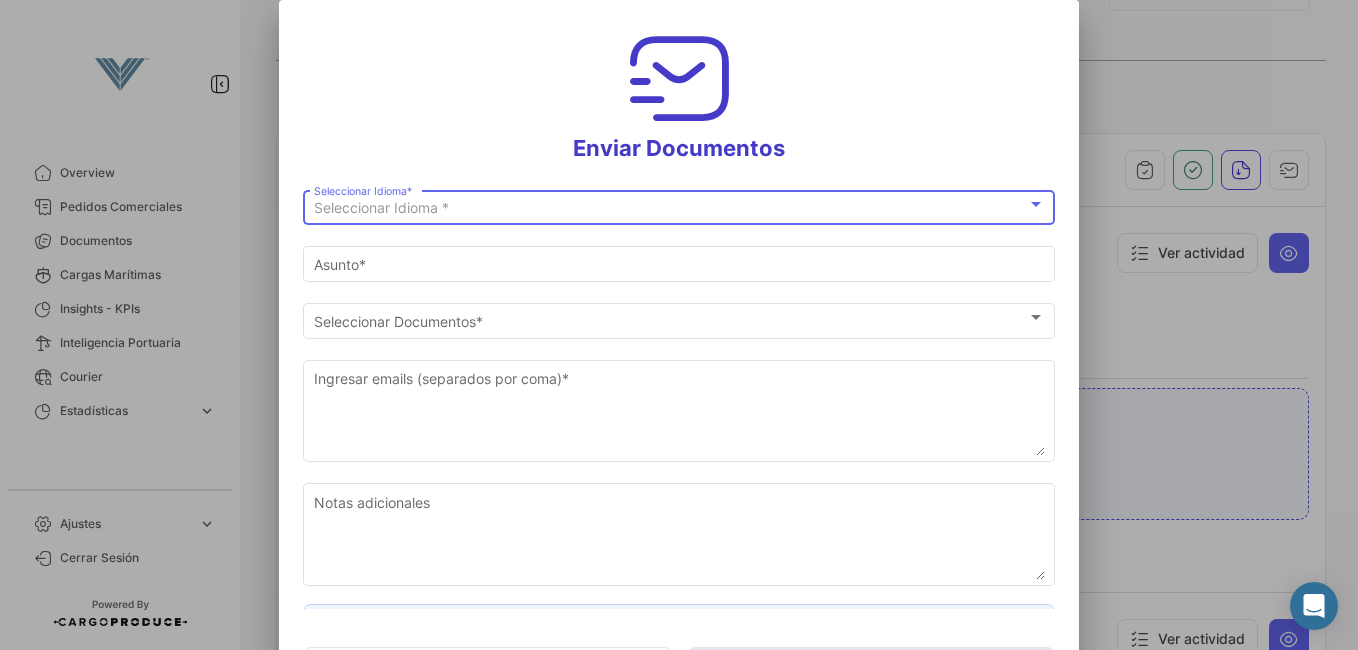 click on "Seleccionar Idioma *" at bounding box center [381, 207] 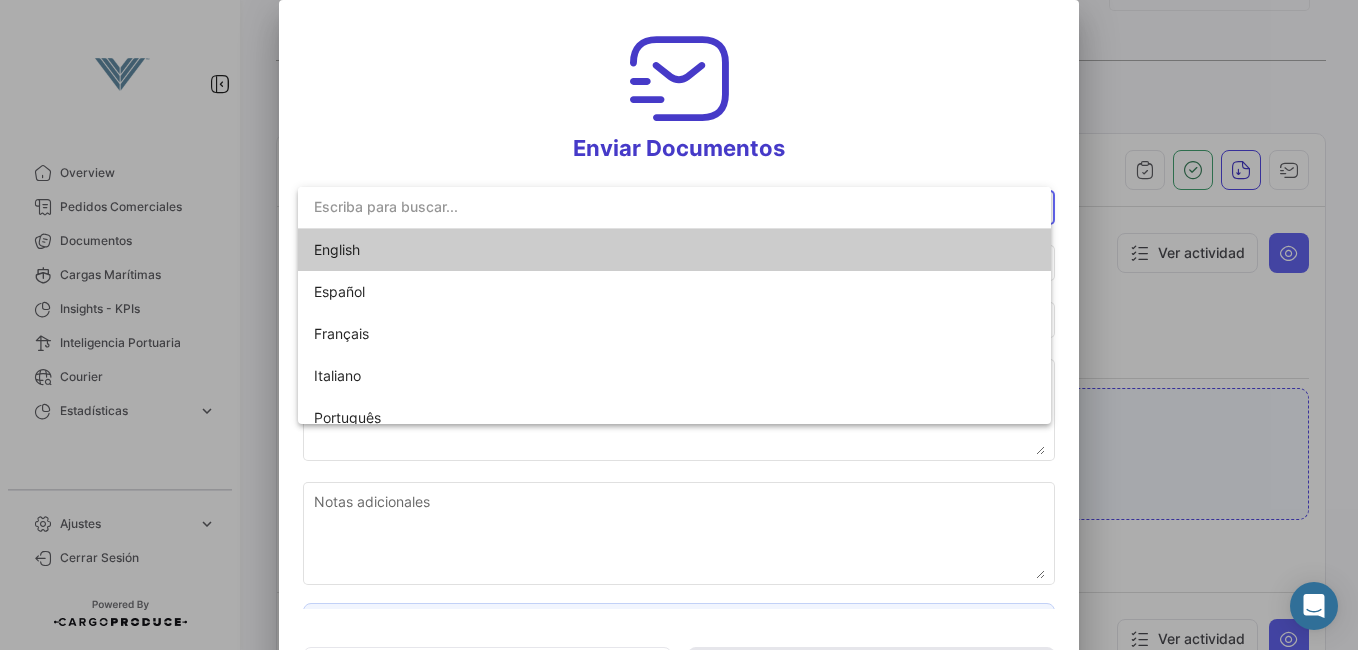 click on "English" at bounding box center [337, 249] 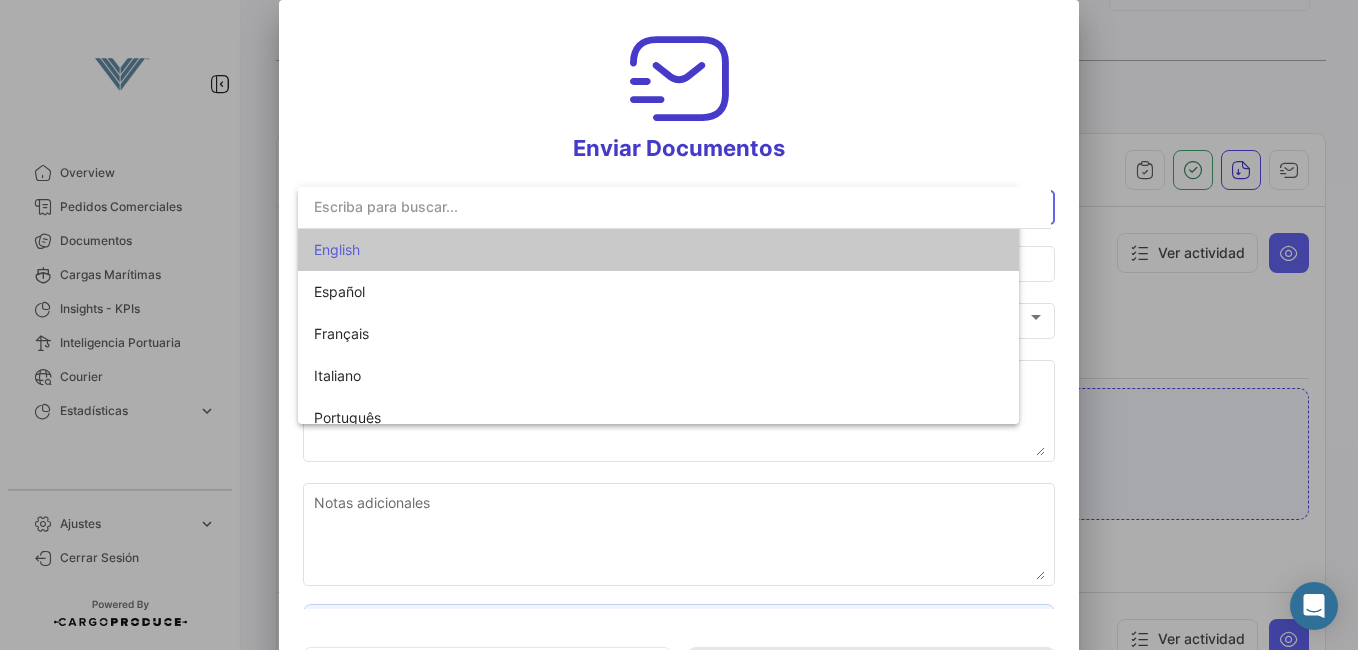 type on "[PERSON_NAME] has shared the documents of PO # OCC Y400-12287 with you" 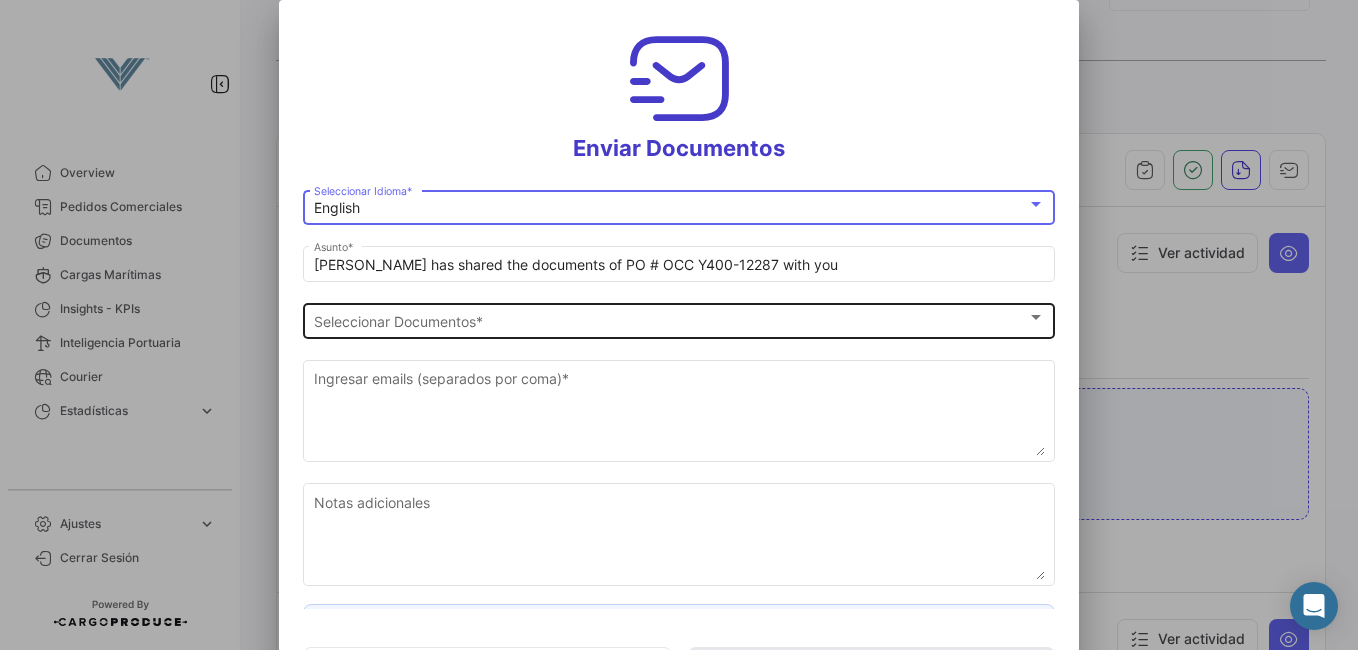 click on "Seleccionar Documentos" at bounding box center (670, 321) 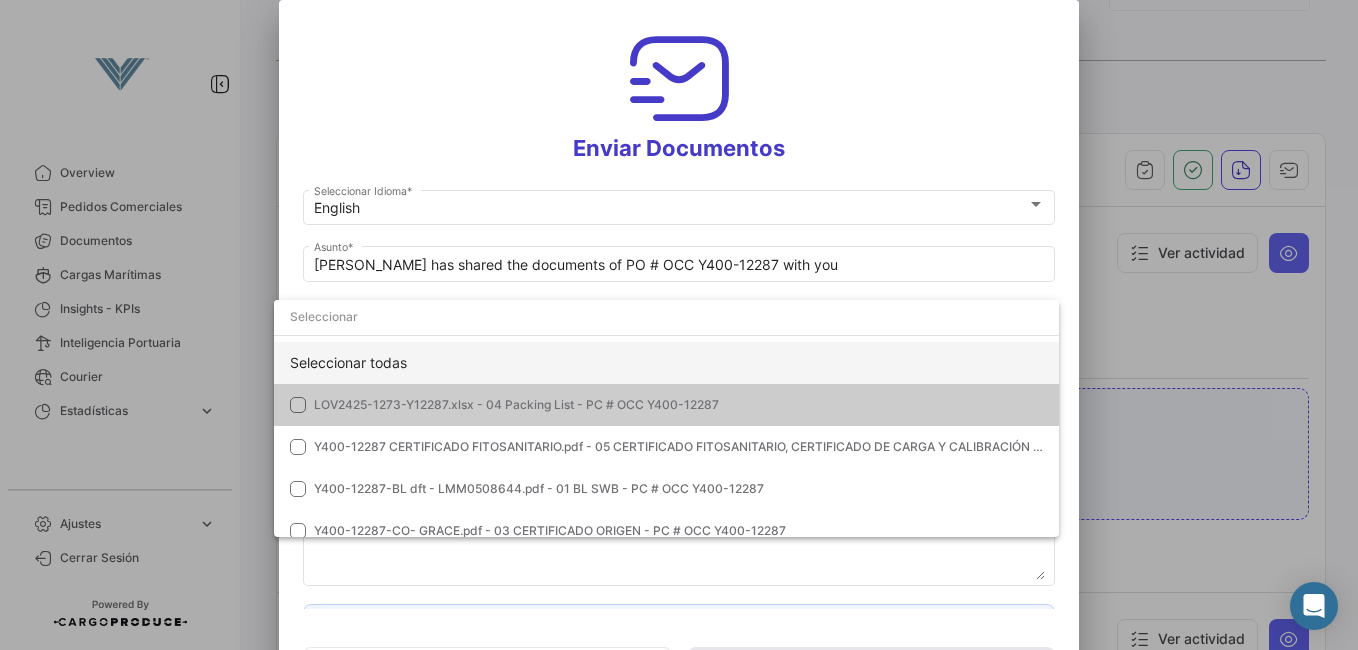 click on "Seleccionar todas" 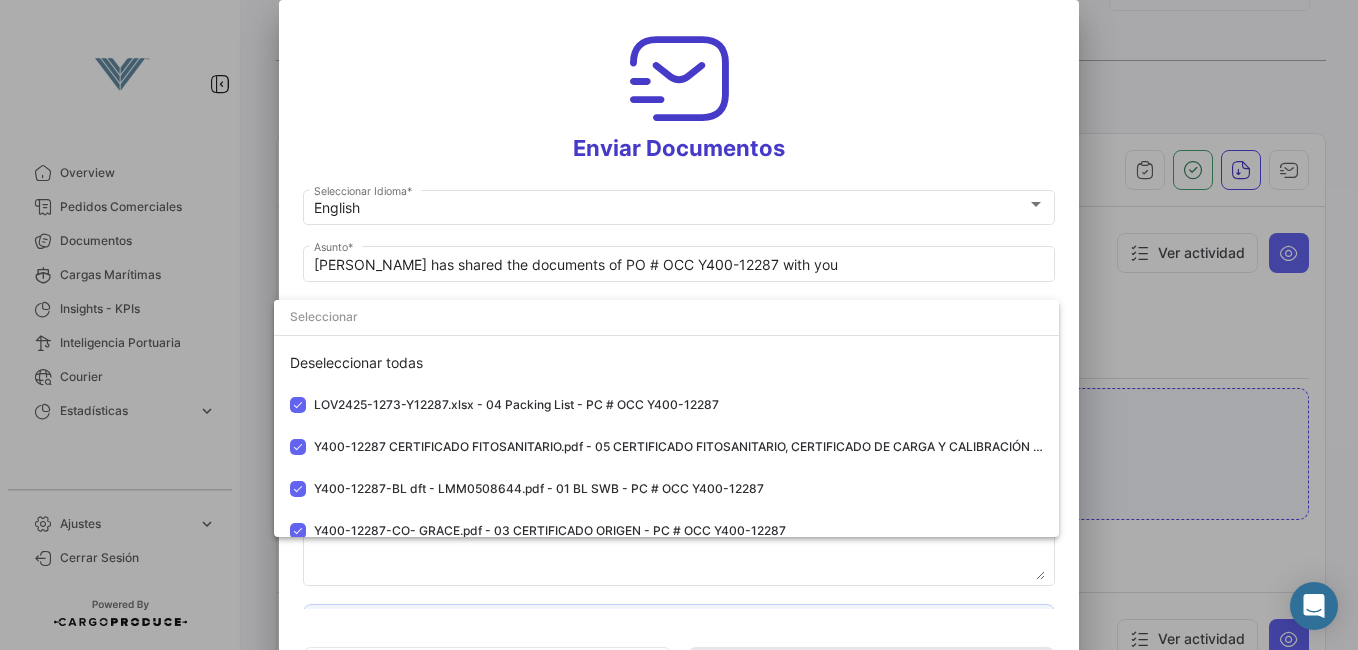 click at bounding box center (679, 325) 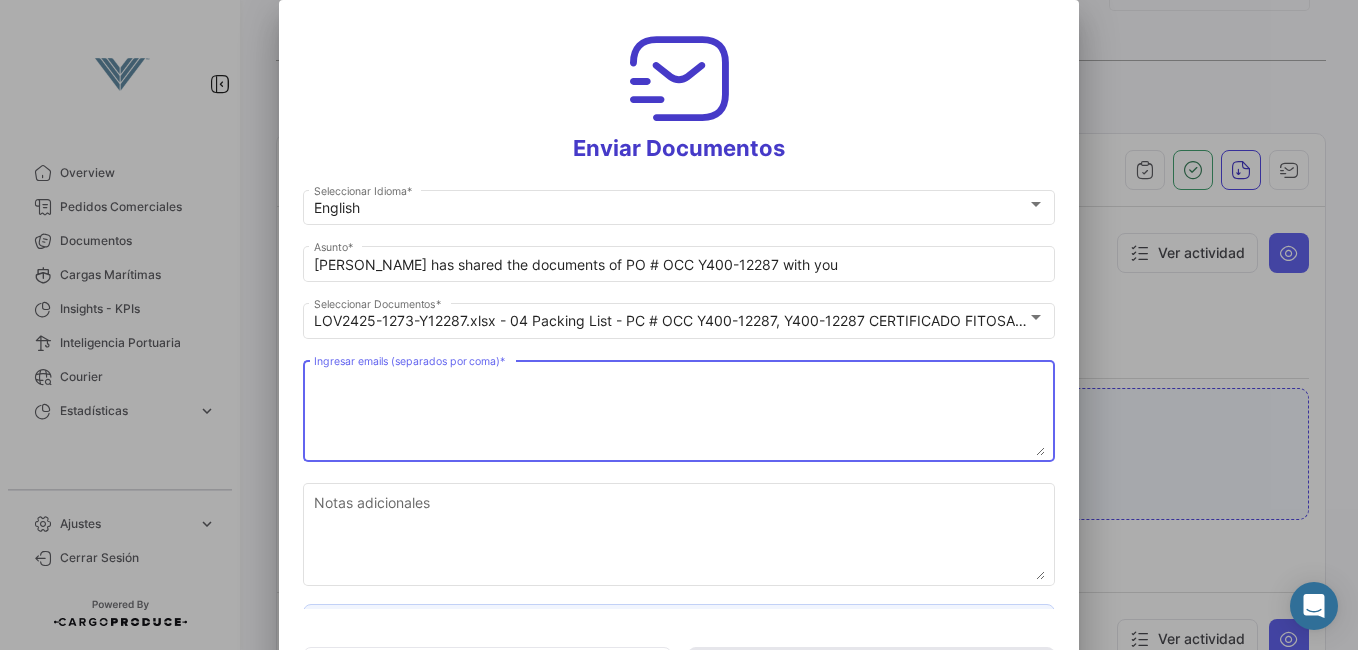 drag, startPoint x: 334, startPoint y: 394, endPoint x: 375, endPoint y: 399, distance: 41.303753 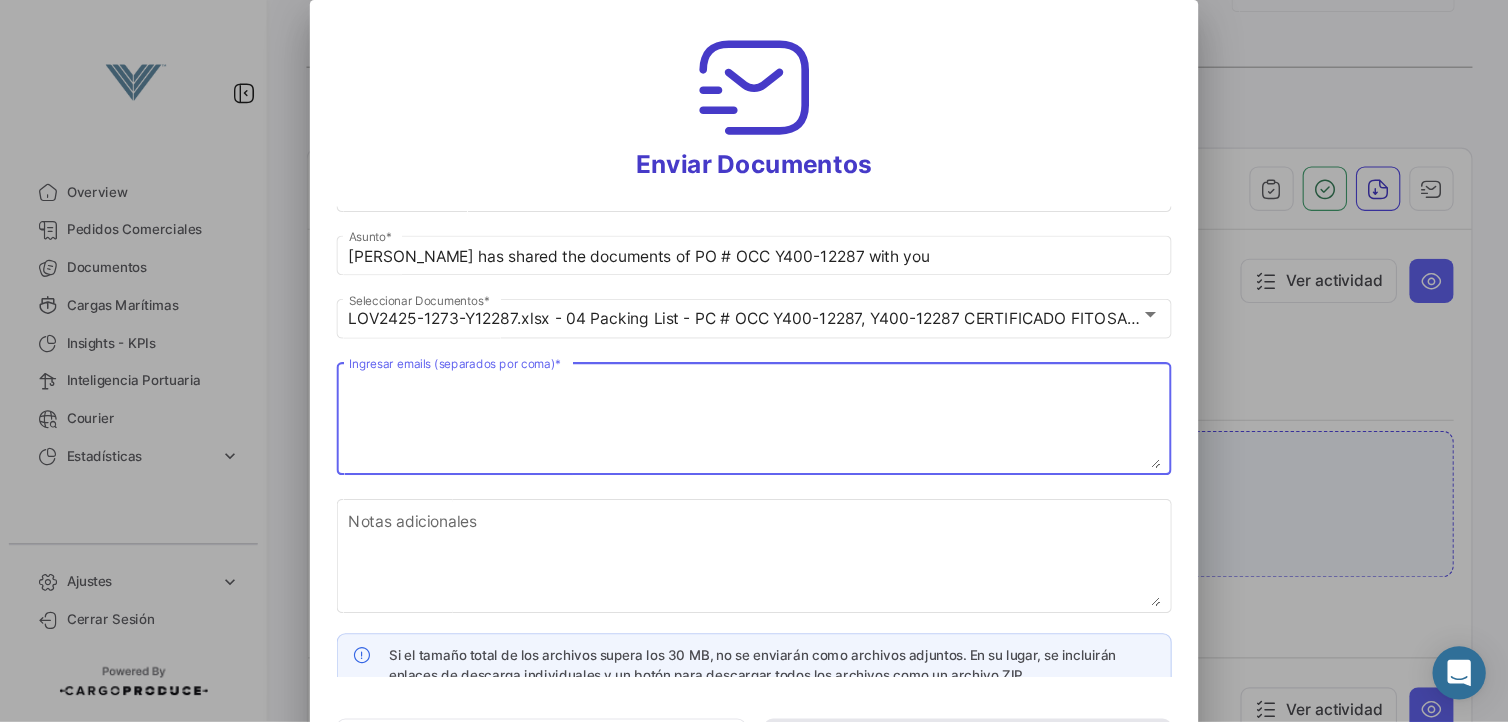 scroll, scrollTop: 53, scrollLeft: 0, axis: vertical 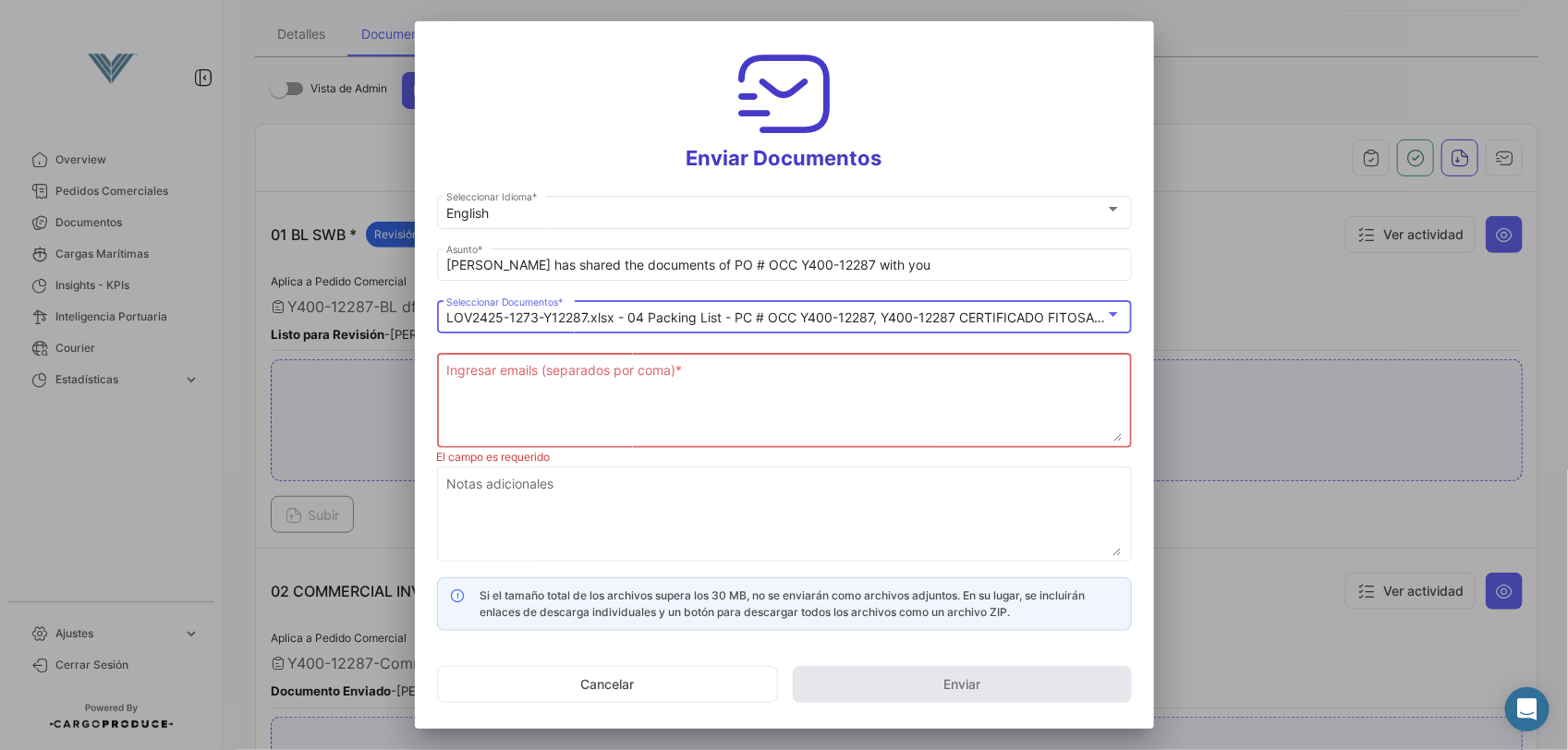 click on "LOV2425-1273-Y12287.xlsx - 04 Packing List - PC # OCC Y400-12287, Y400-12287 CERTIFICADO FITOSANITARIO.pdf - 05 CERTIFICADO FITOSANITARIO, CERTIFICADO DE CARGA Y CALIBRACIÓN Y CARTA AL CAPITÁN - PC # OCC Y400-12287, Y400-12287-BL dft - LMM0508644.pdf - 01 BL SWB - PC # OCC Y400-12287, Y400-12287-CO- GRACE.pdf - 03 CERTIFICADO ORIGEN - PC # OCC Y400-12287, Y400-12287-Commercial Invoice-F004-0009079.pdf - 02 COMMERCIAL INVOICE - PC # OCC Y400-12287, Y400-12287-Informe de Emb.pdf - 06 INFORME DE EMBARQUE - PC # OCC Y400-12287" at bounding box center [2289, 317] 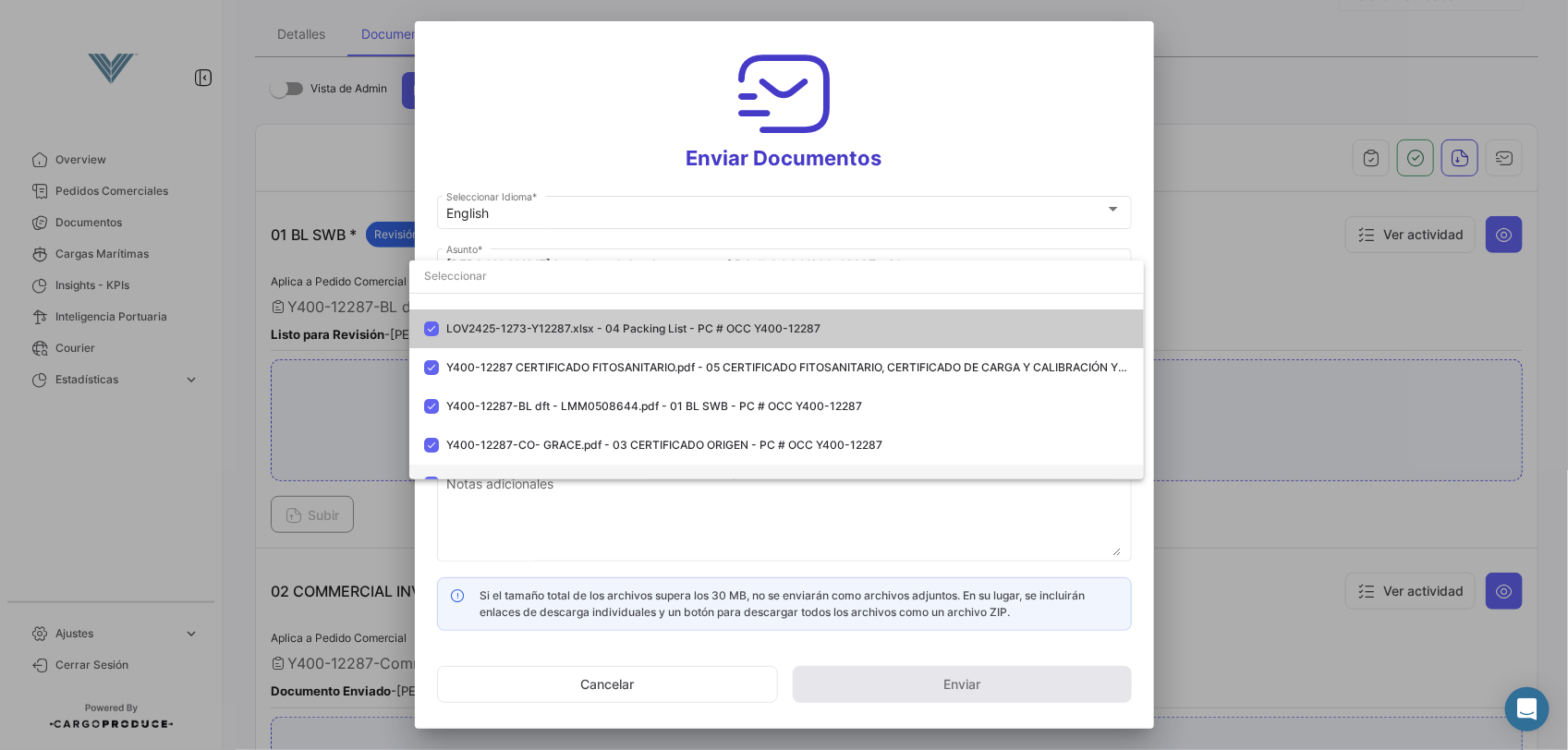 scroll, scrollTop: 0, scrollLeft: 0, axis: both 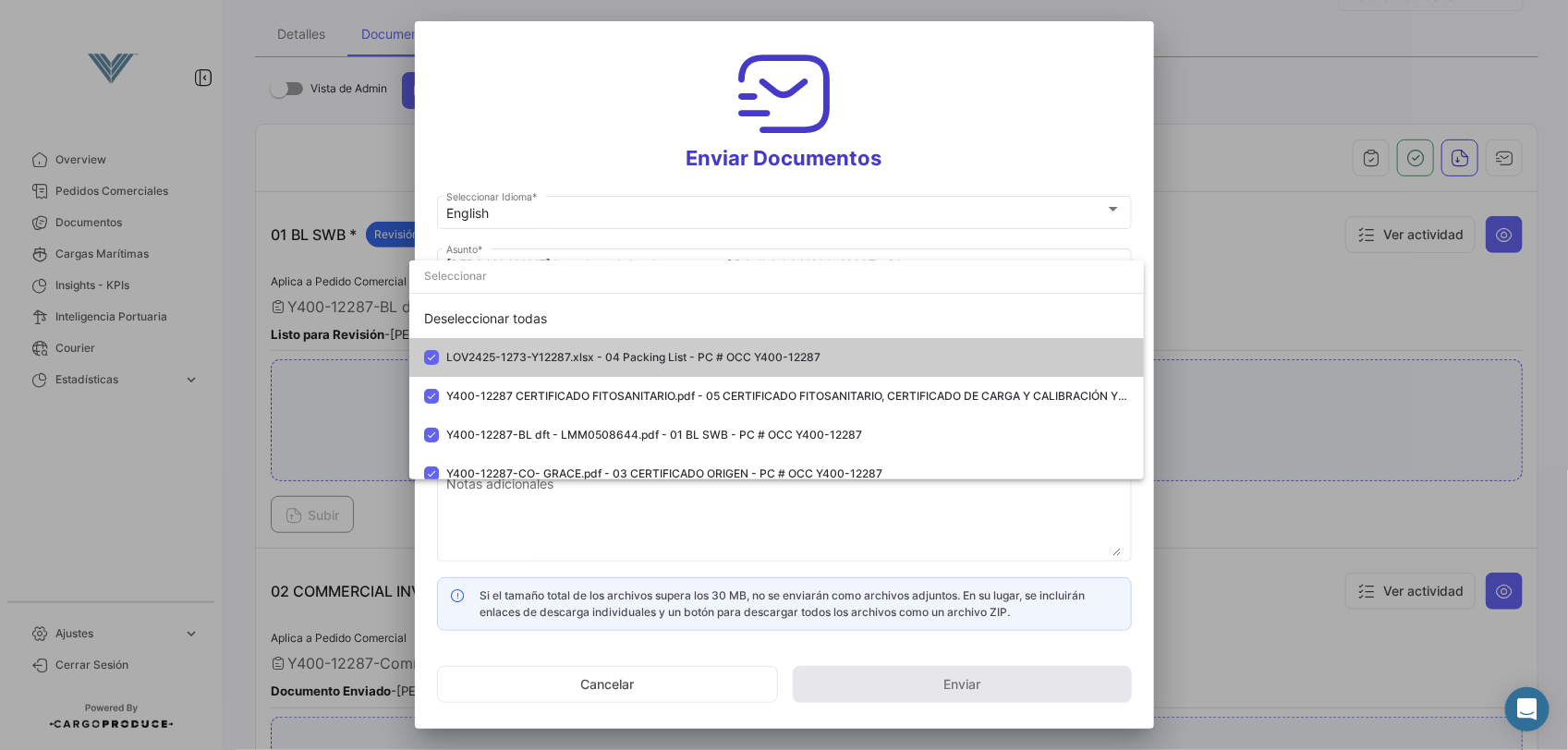 click at bounding box center (784, 375) 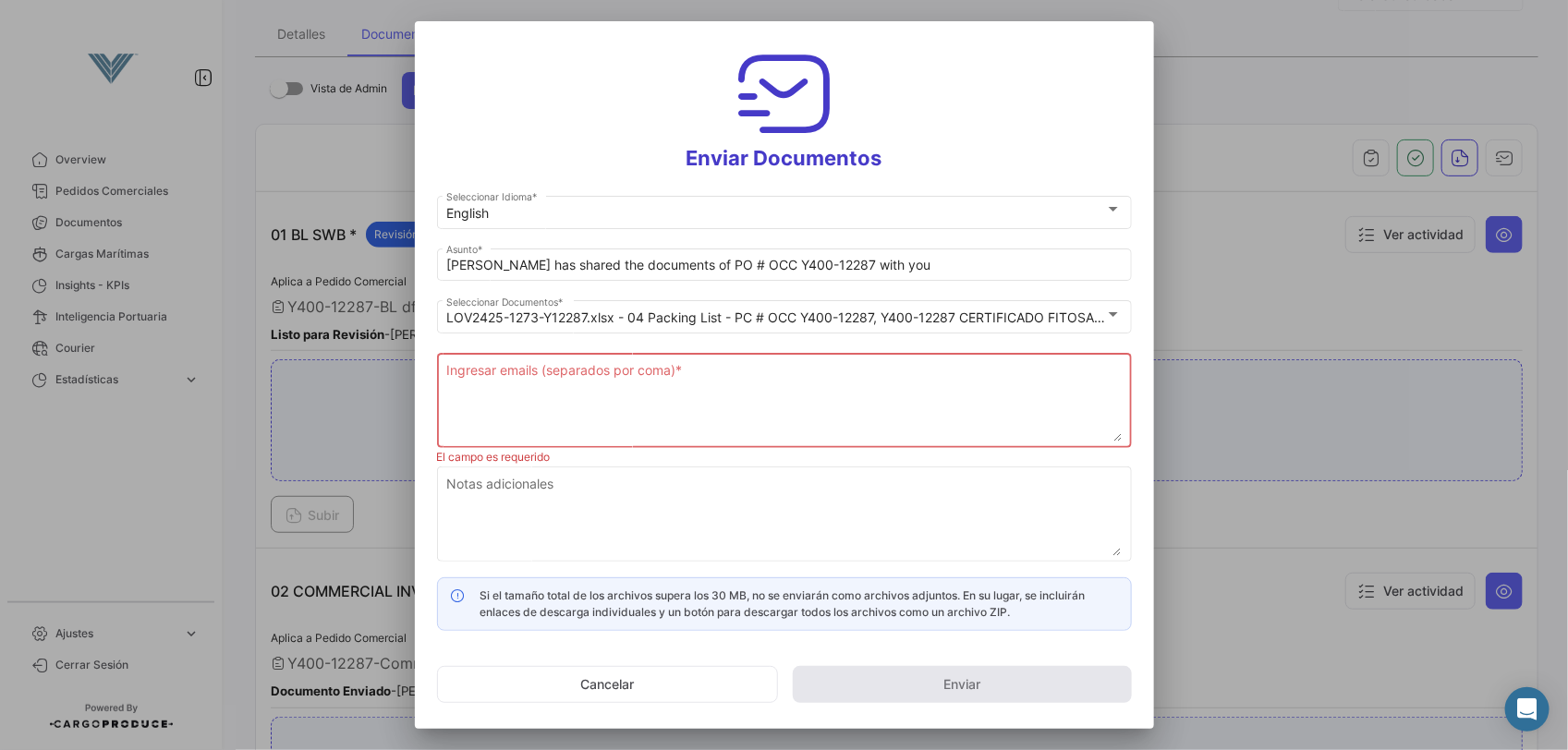 click at bounding box center [784, 375] 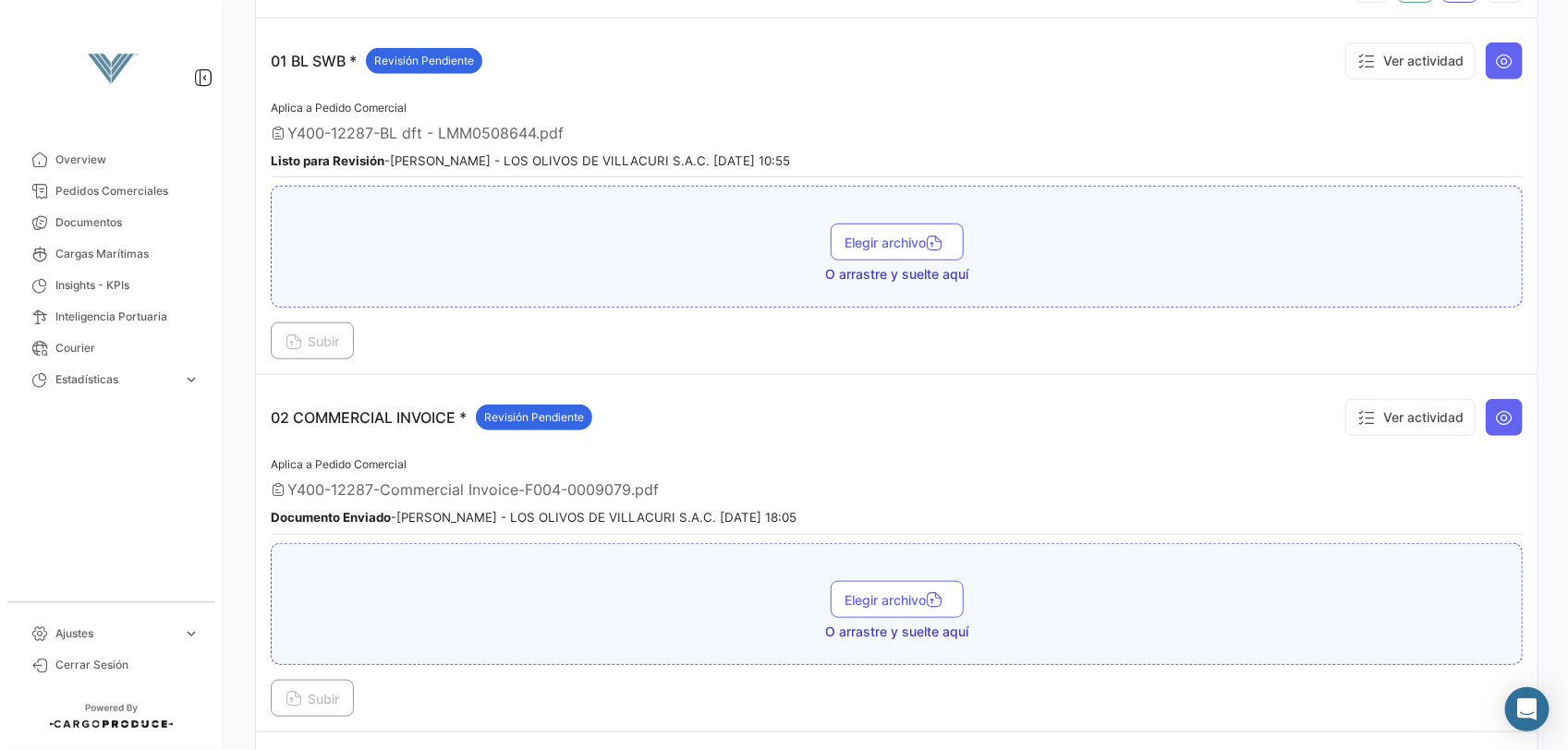 scroll, scrollTop: 462, scrollLeft: 0, axis: vertical 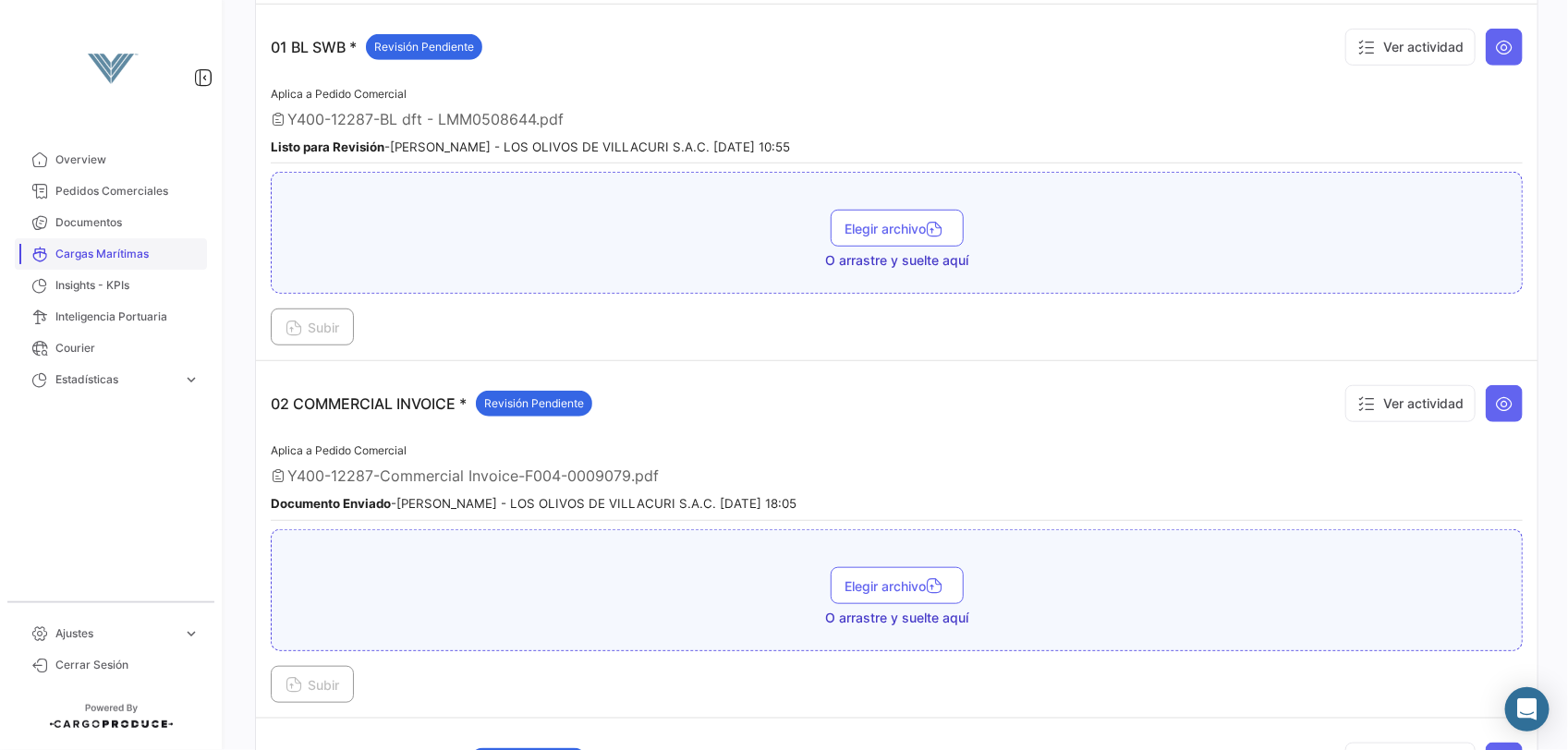 click on "Cargas Marítimas" at bounding box center (111, 254) 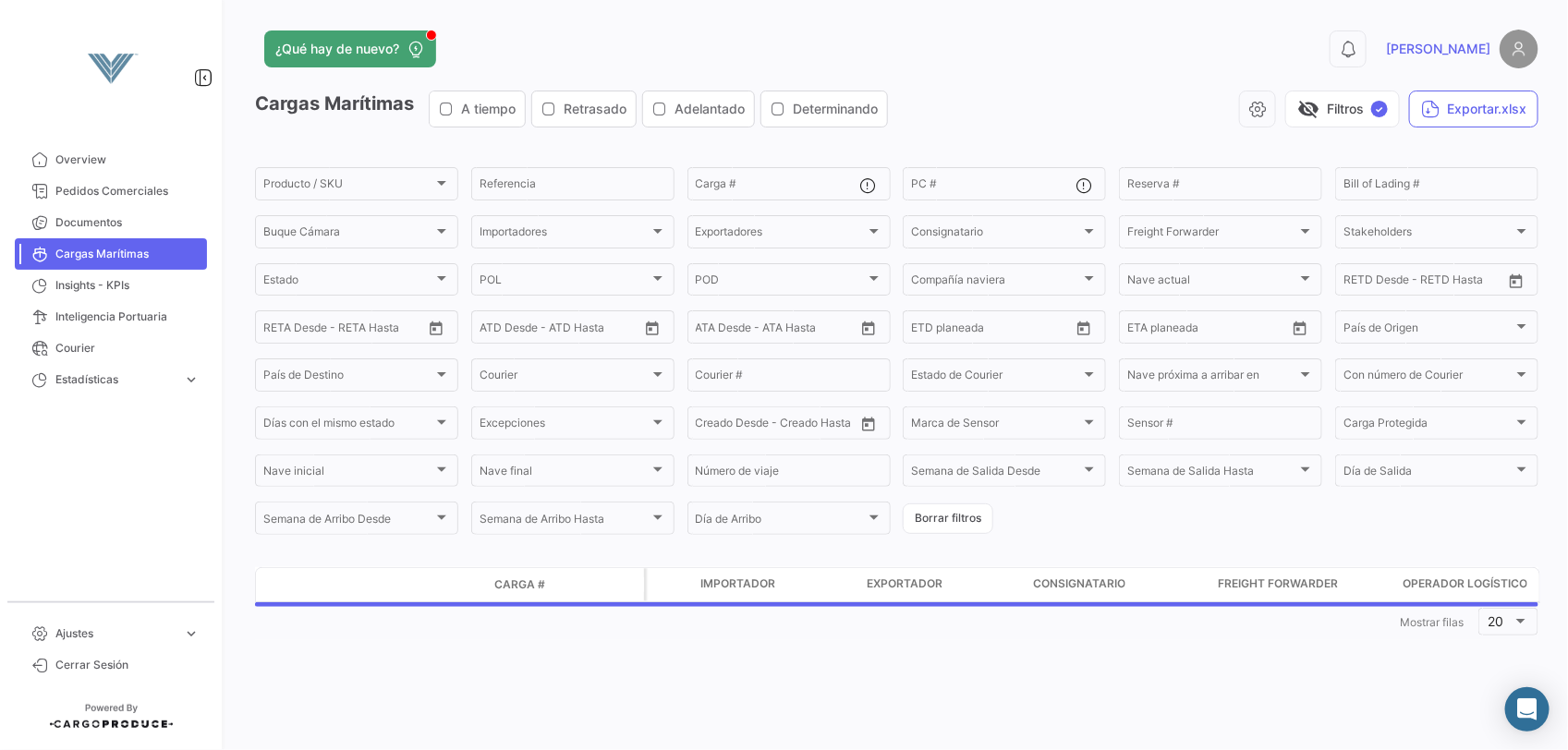 scroll, scrollTop: 0, scrollLeft: 0, axis: both 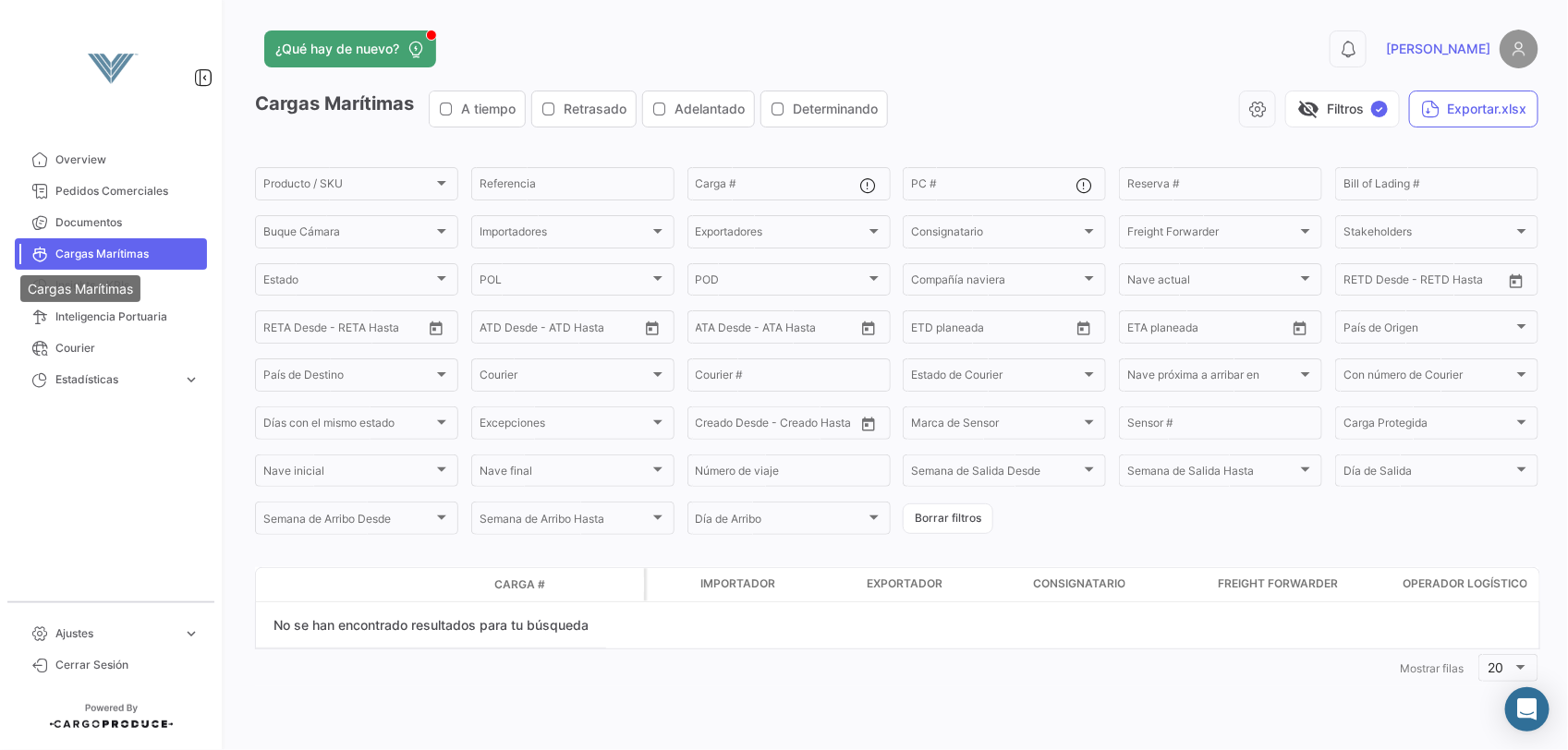 click on "Cargas Marítimas" at bounding box center [80, 288] 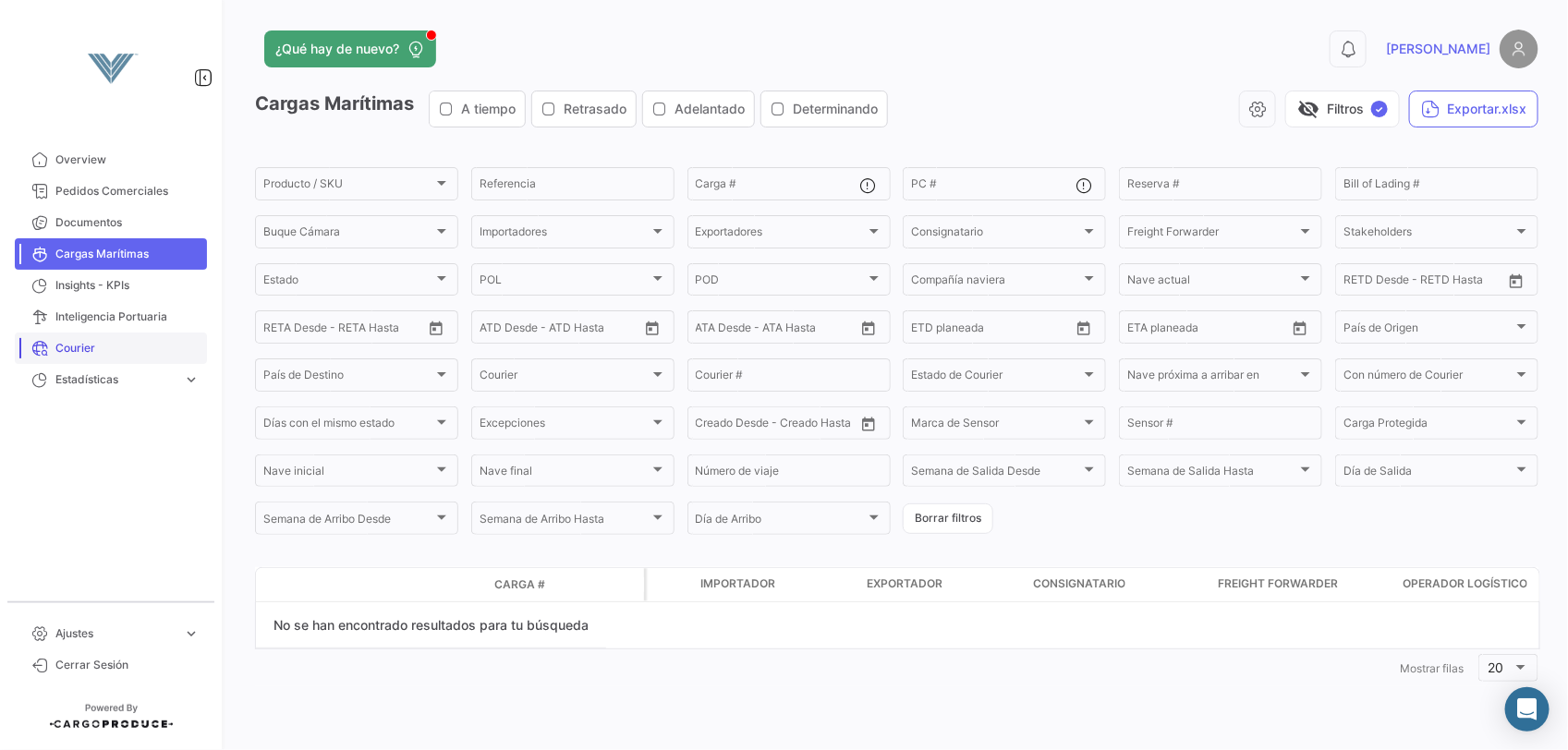 click on "Courier" at bounding box center (111, 348) 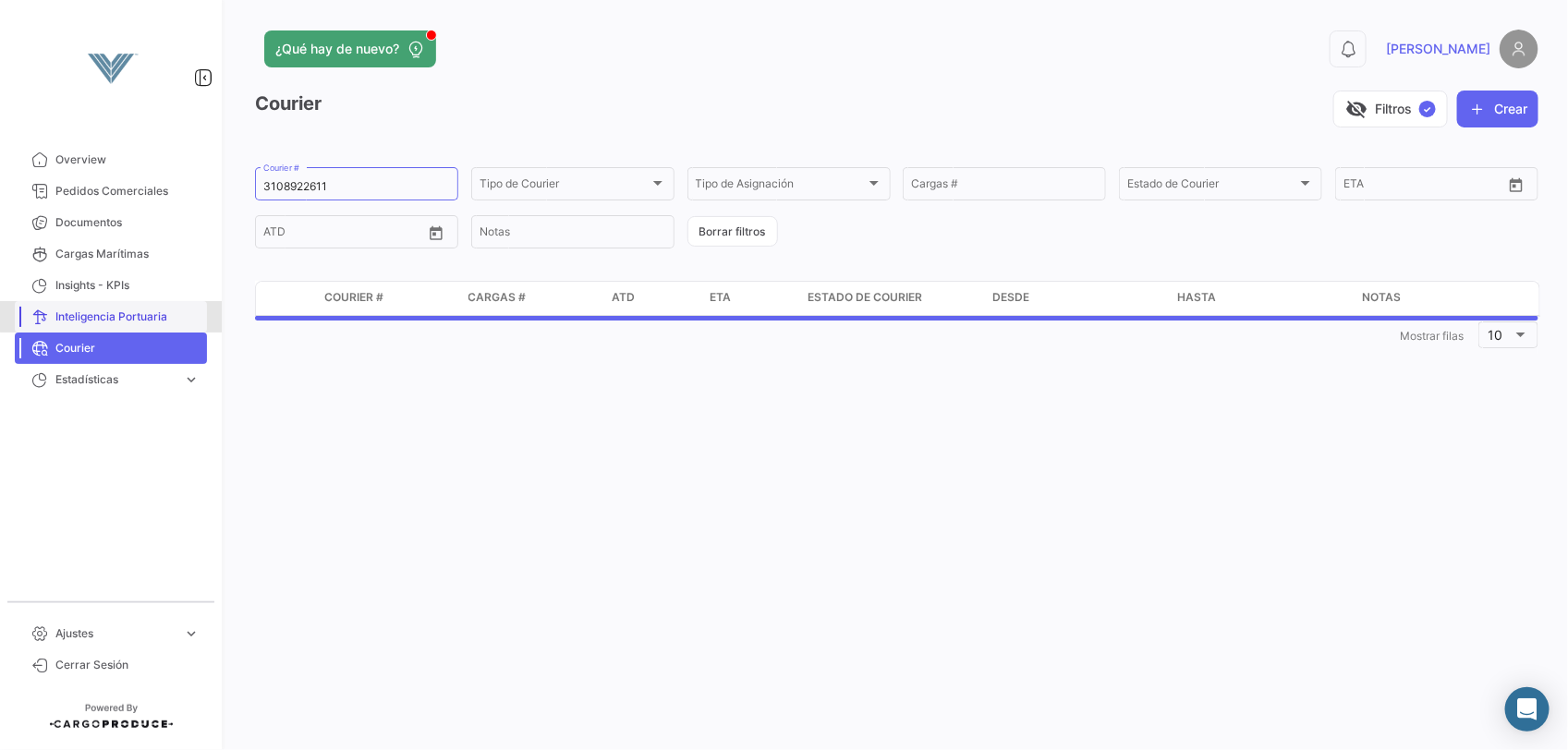 click on "Inteligencia Portuaria" at bounding box center [128, 317] 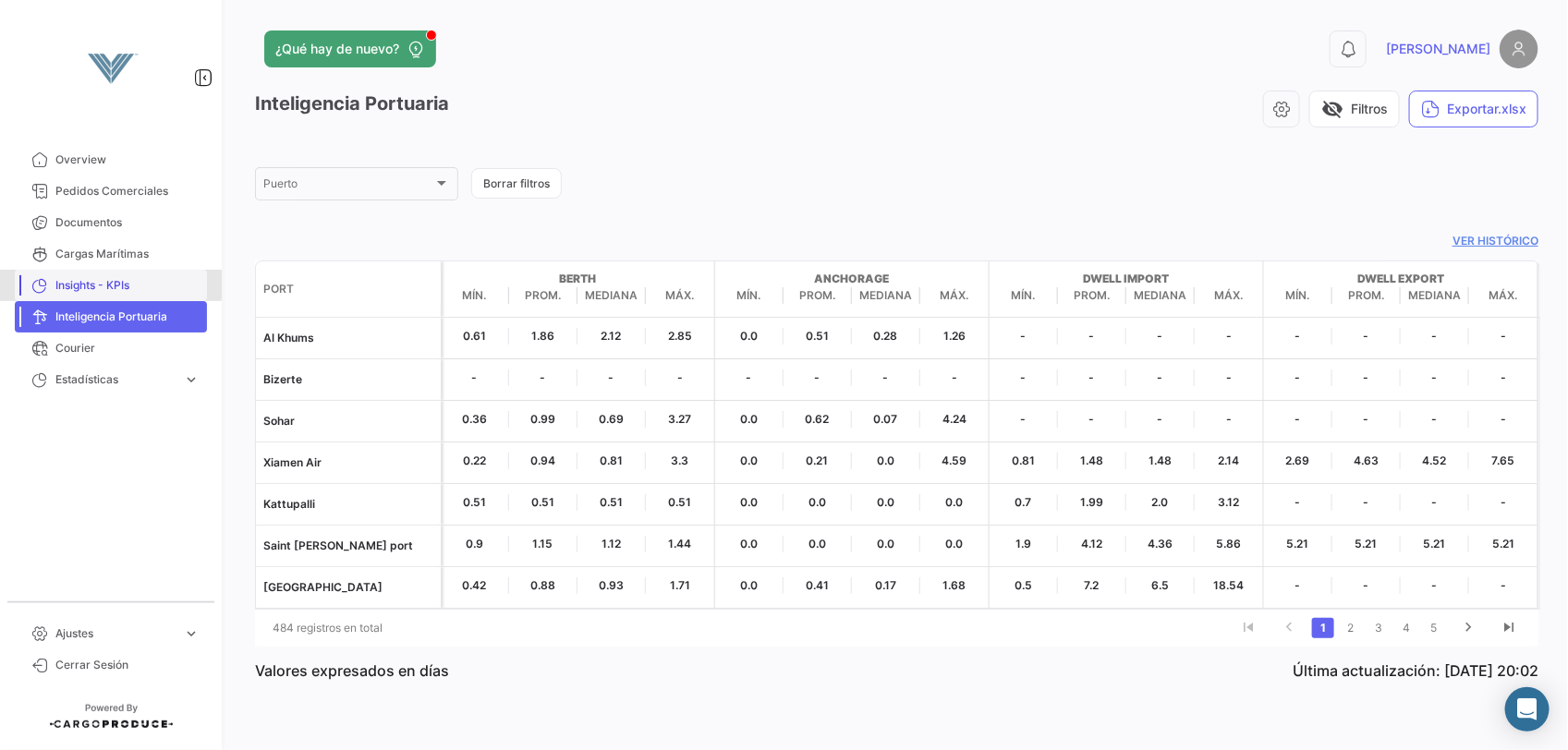 click on "Insights - KPIs" at bounding box center [128, 285] 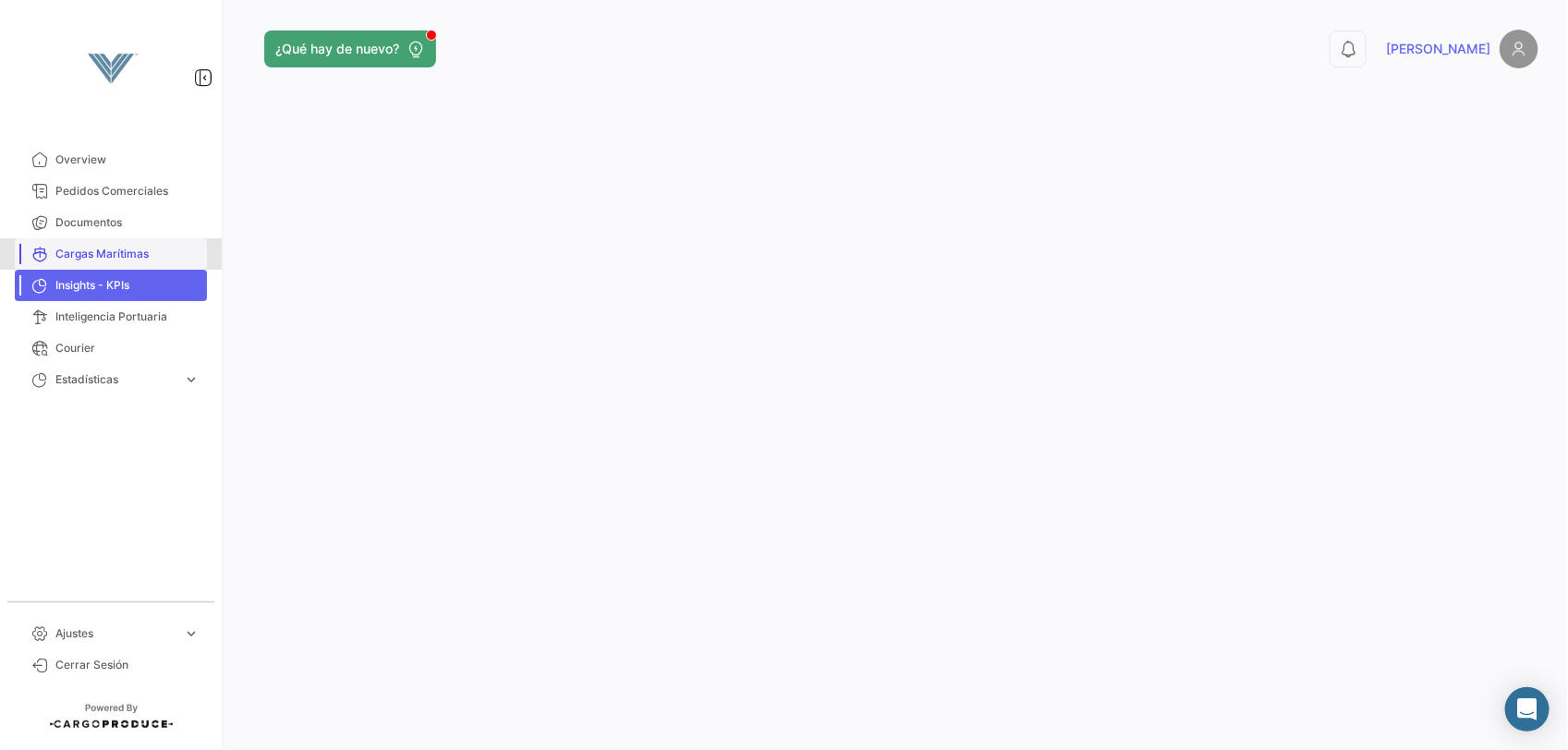 click on "Cargas Marítimas" at bounding box center [128, 254] 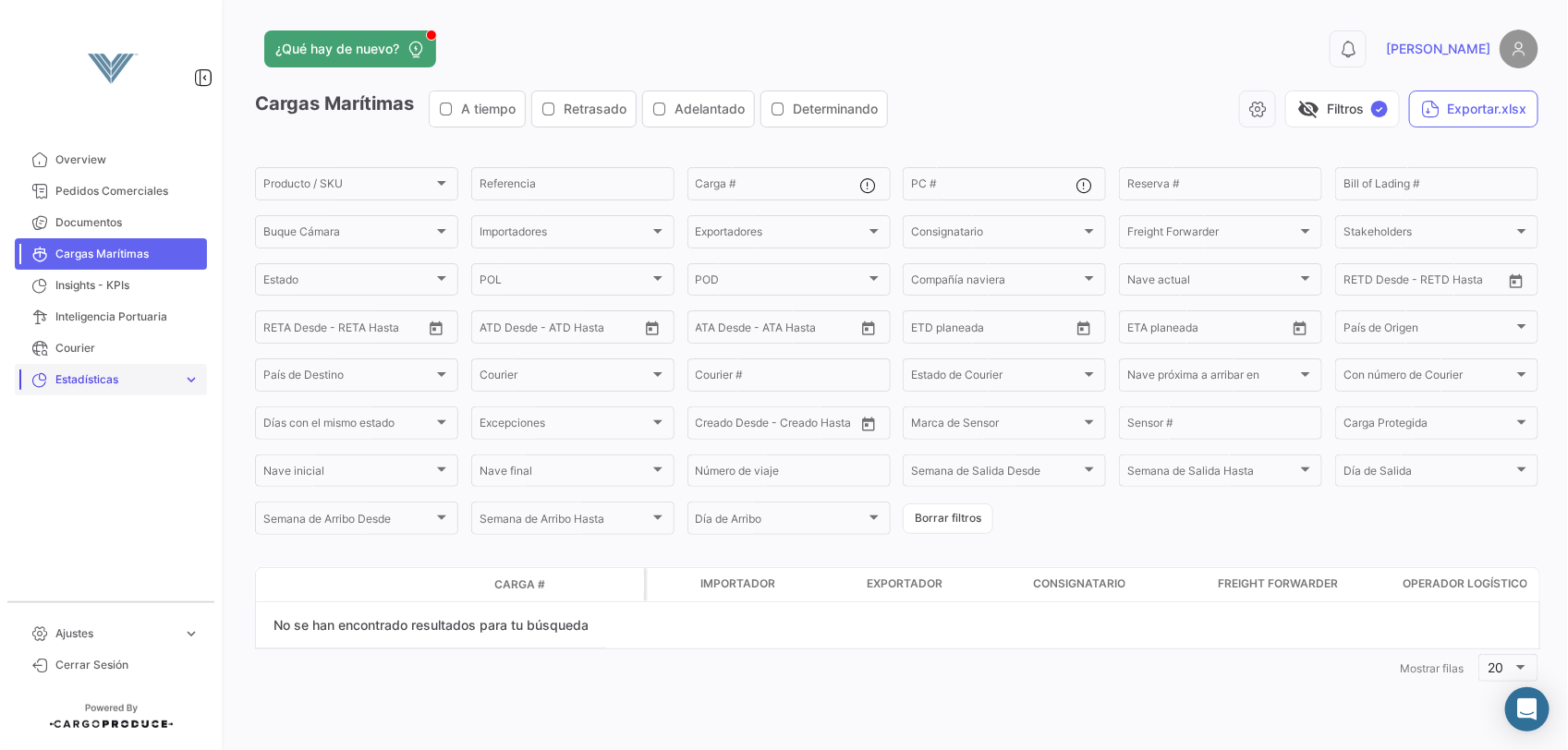 click on "Estadísticas" at bounding box center (115, 380) 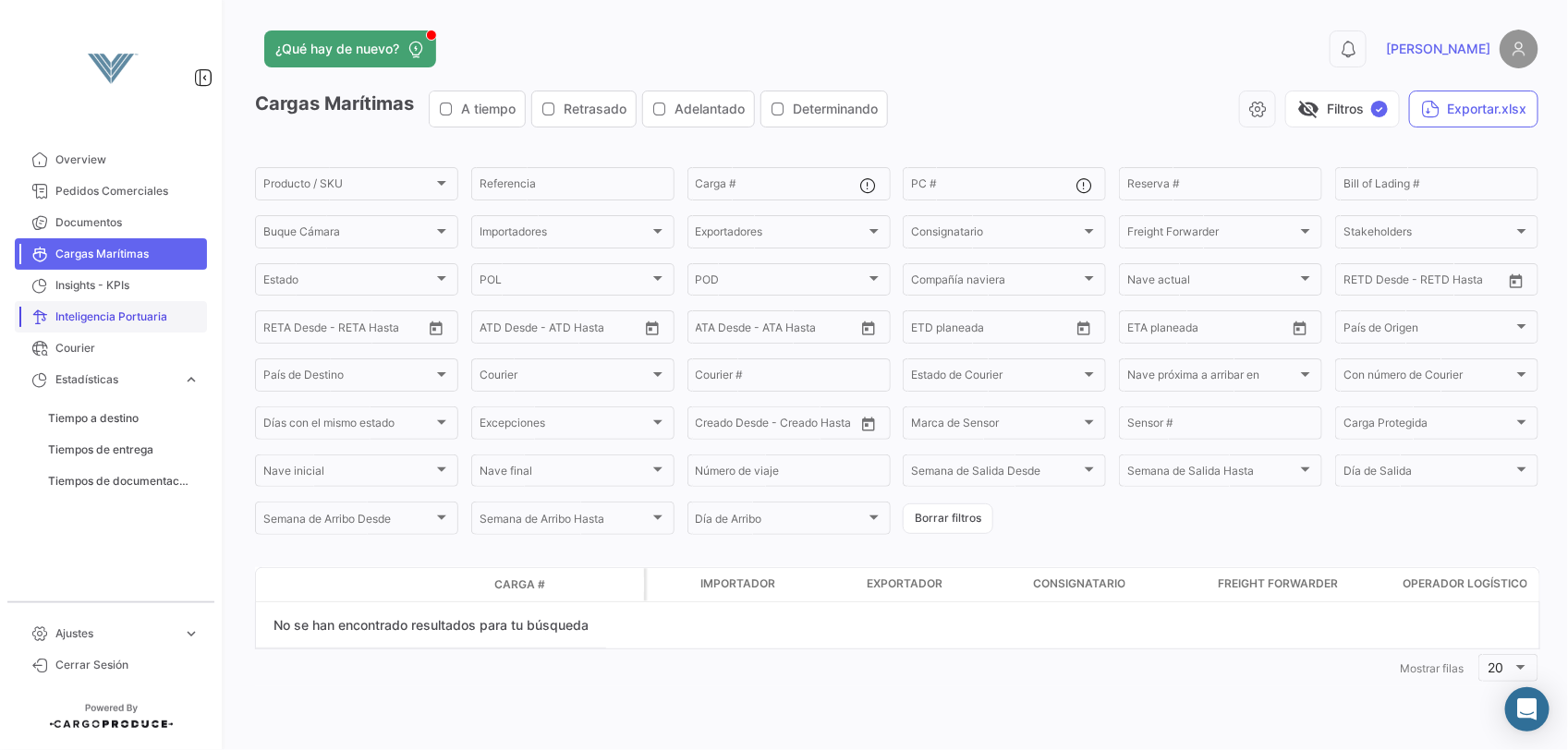 click on "Inteligencia Portuaria" at bounding box center (128, 317) 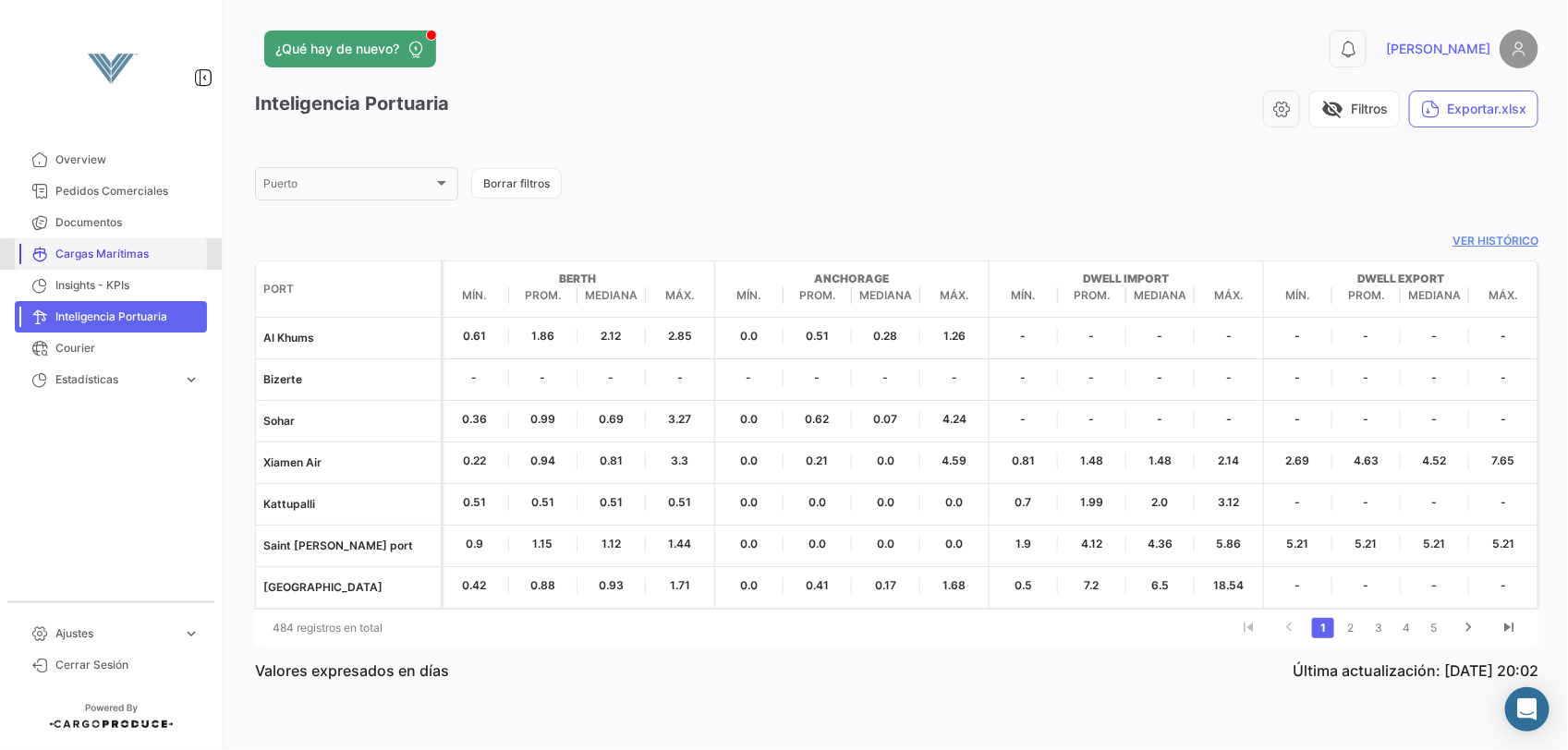 click on "Cargas Marítimas" at bounding box center [128, 254] 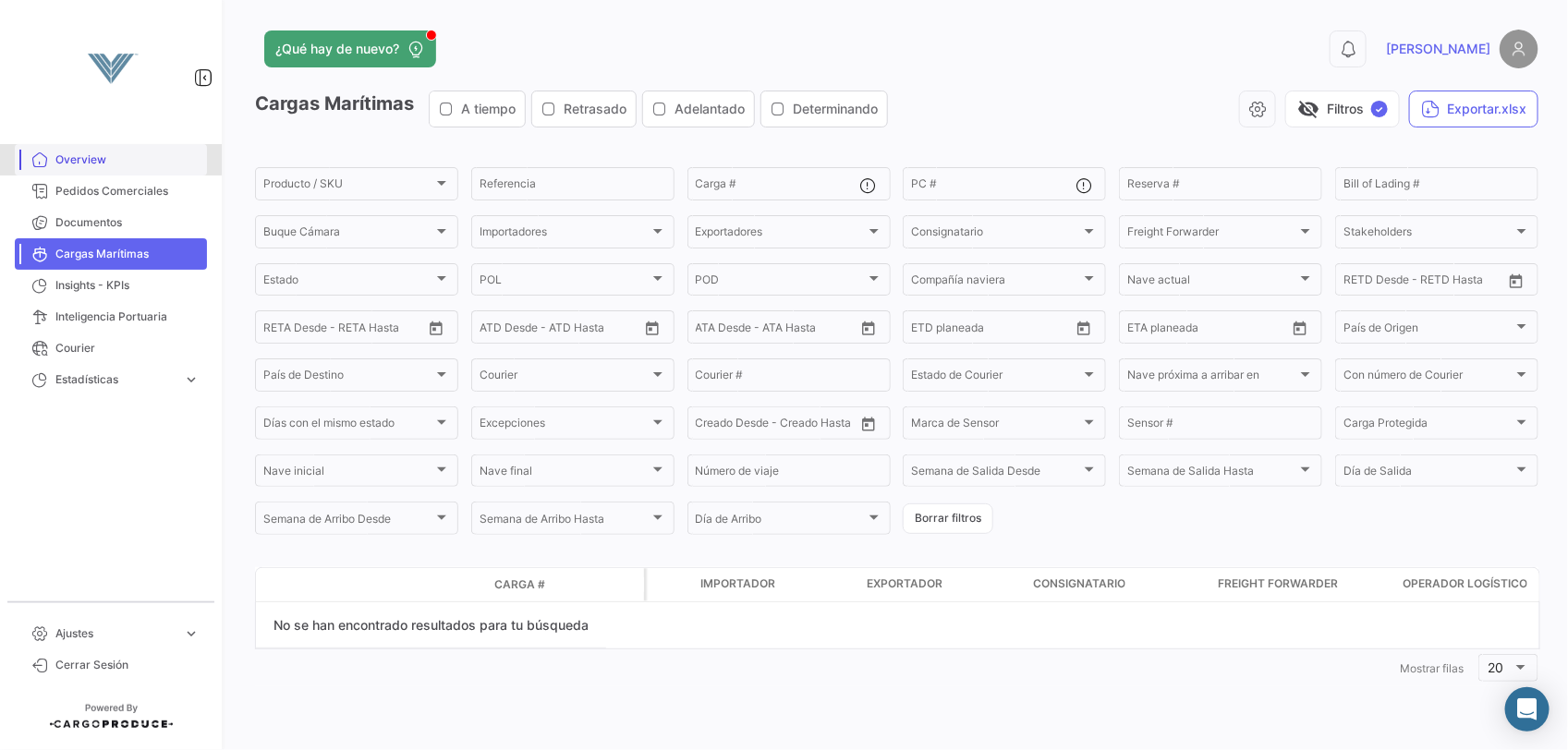 click on "Overview" at bounding box center (128, 160) 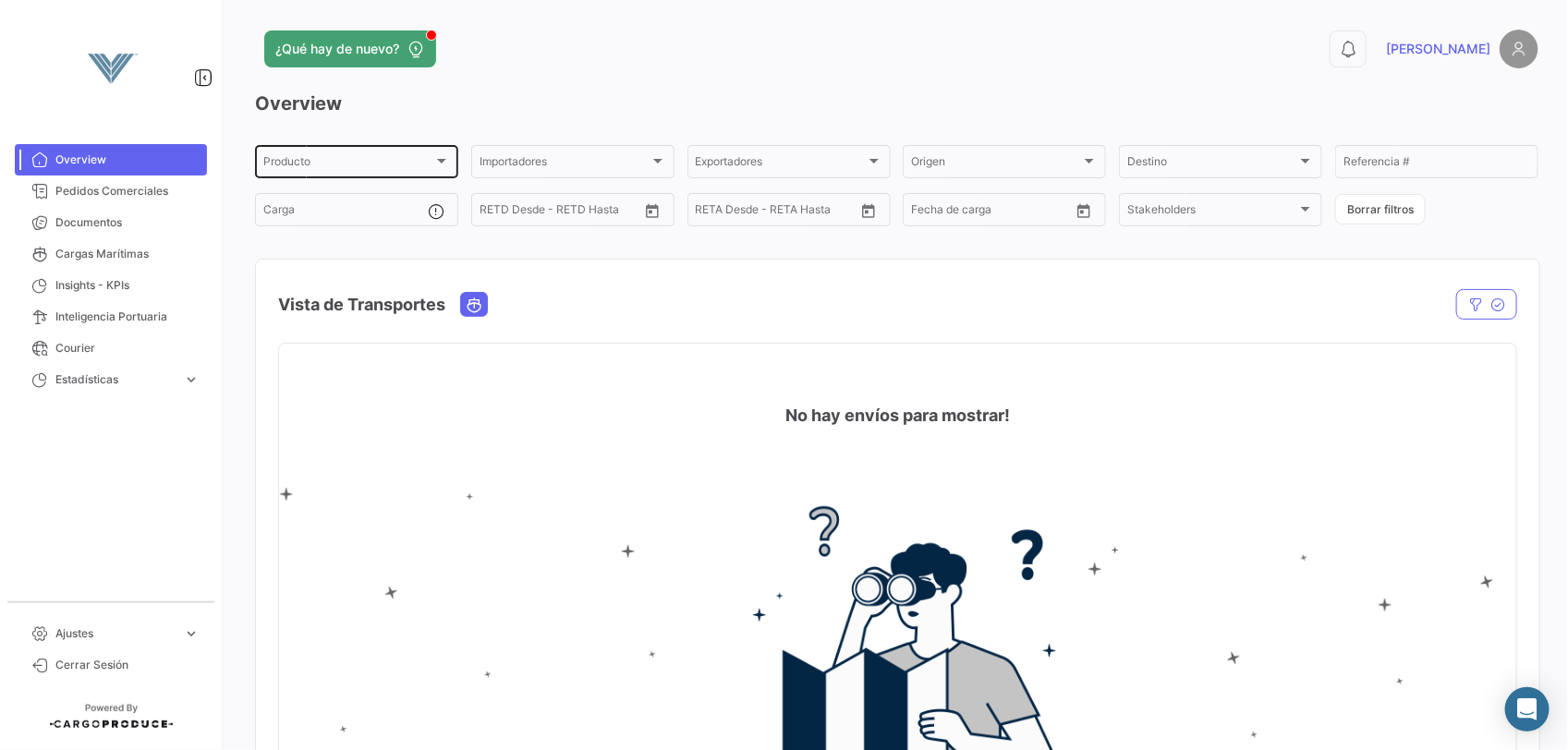 click on "Producto" at bounding box center [348, 164] 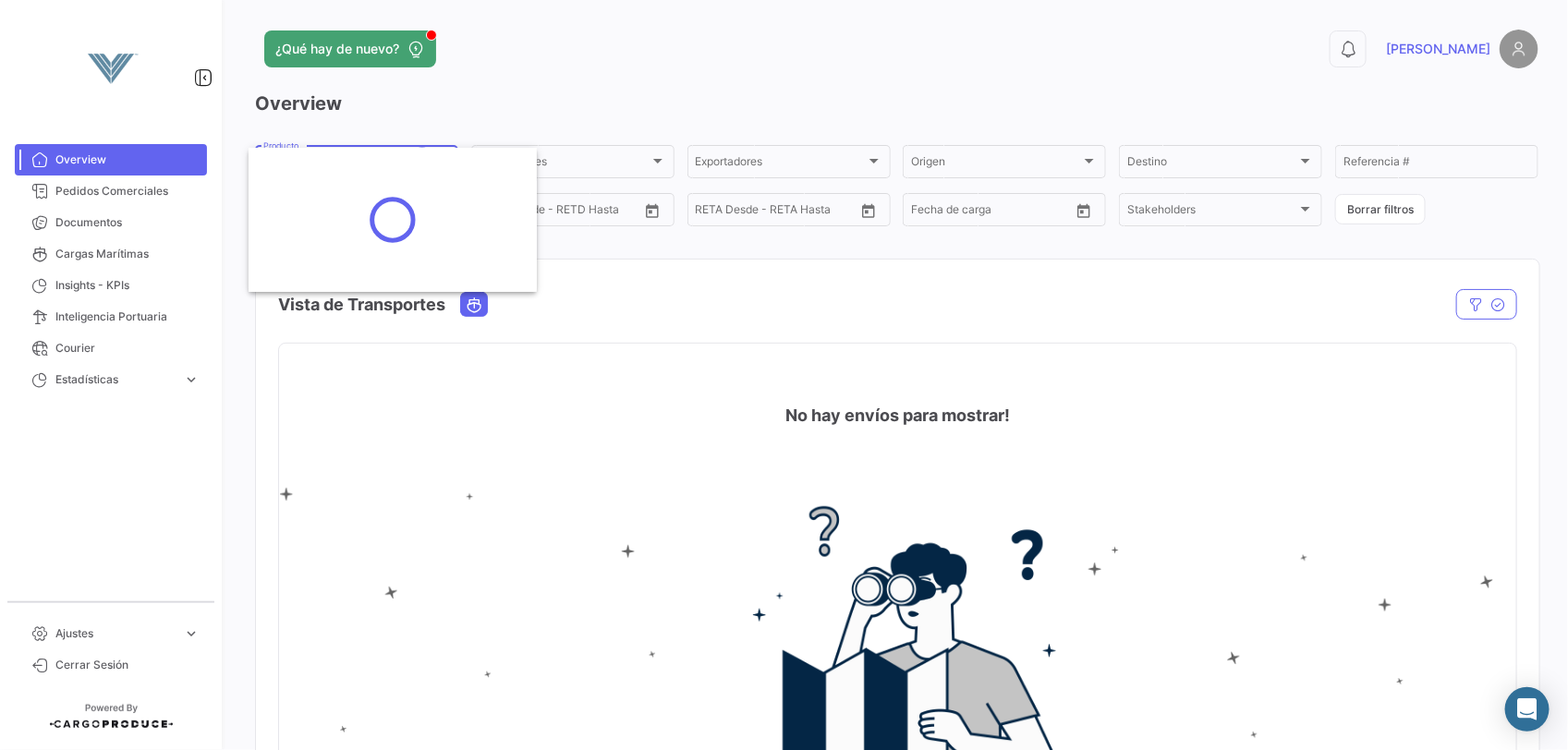 click at bounding box center (784, 375) 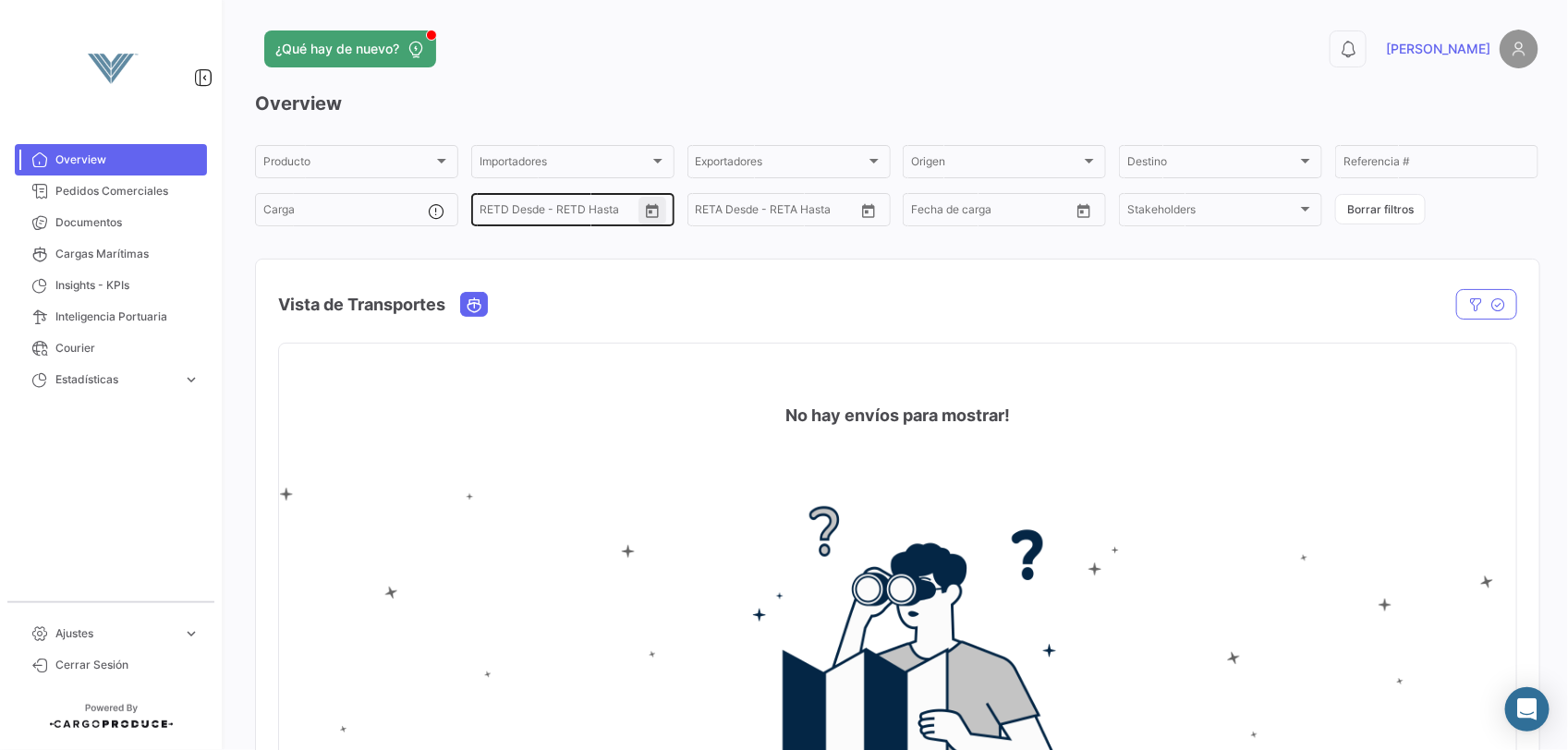 click 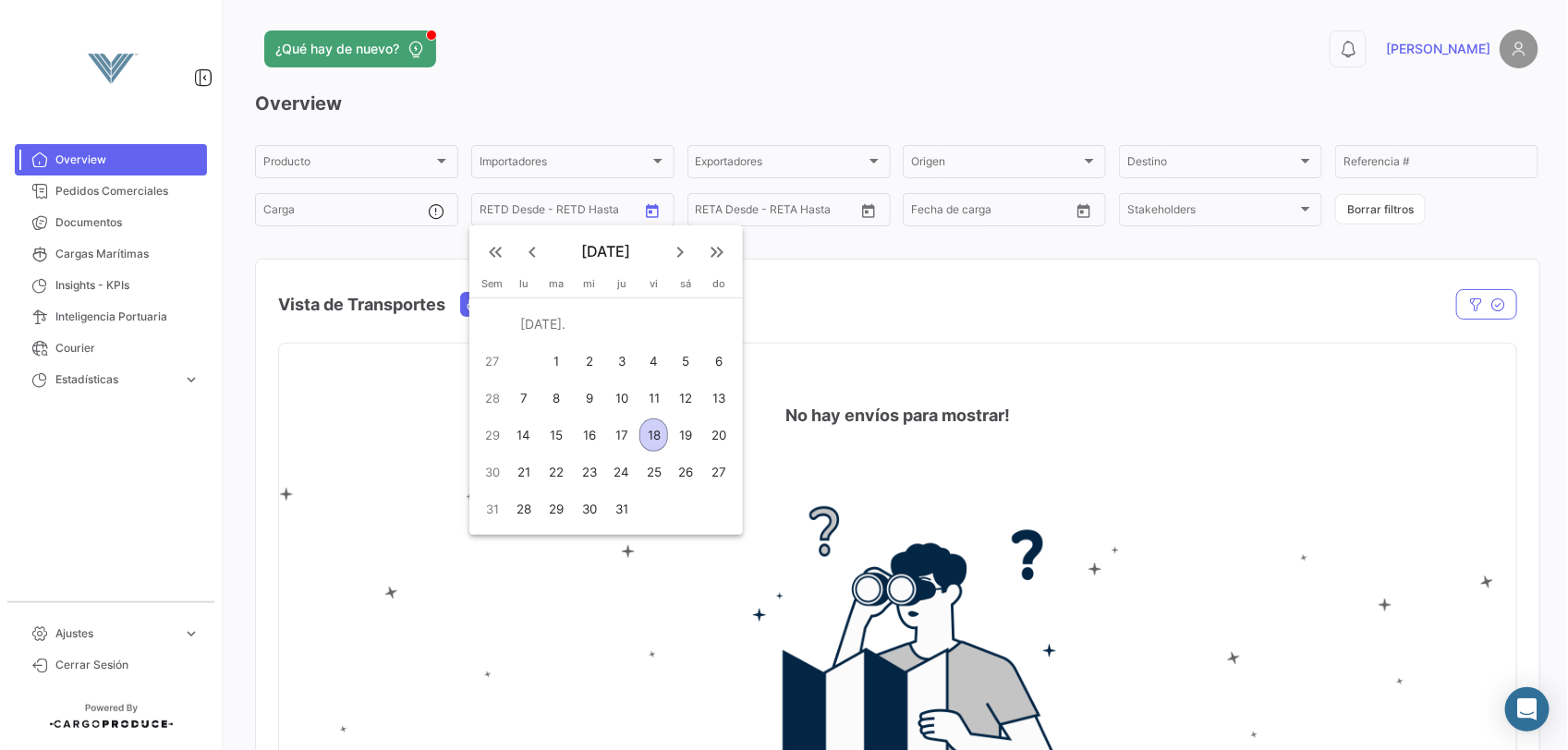 click on "keyboard_arrow_left" at bounding box center [532, 252] 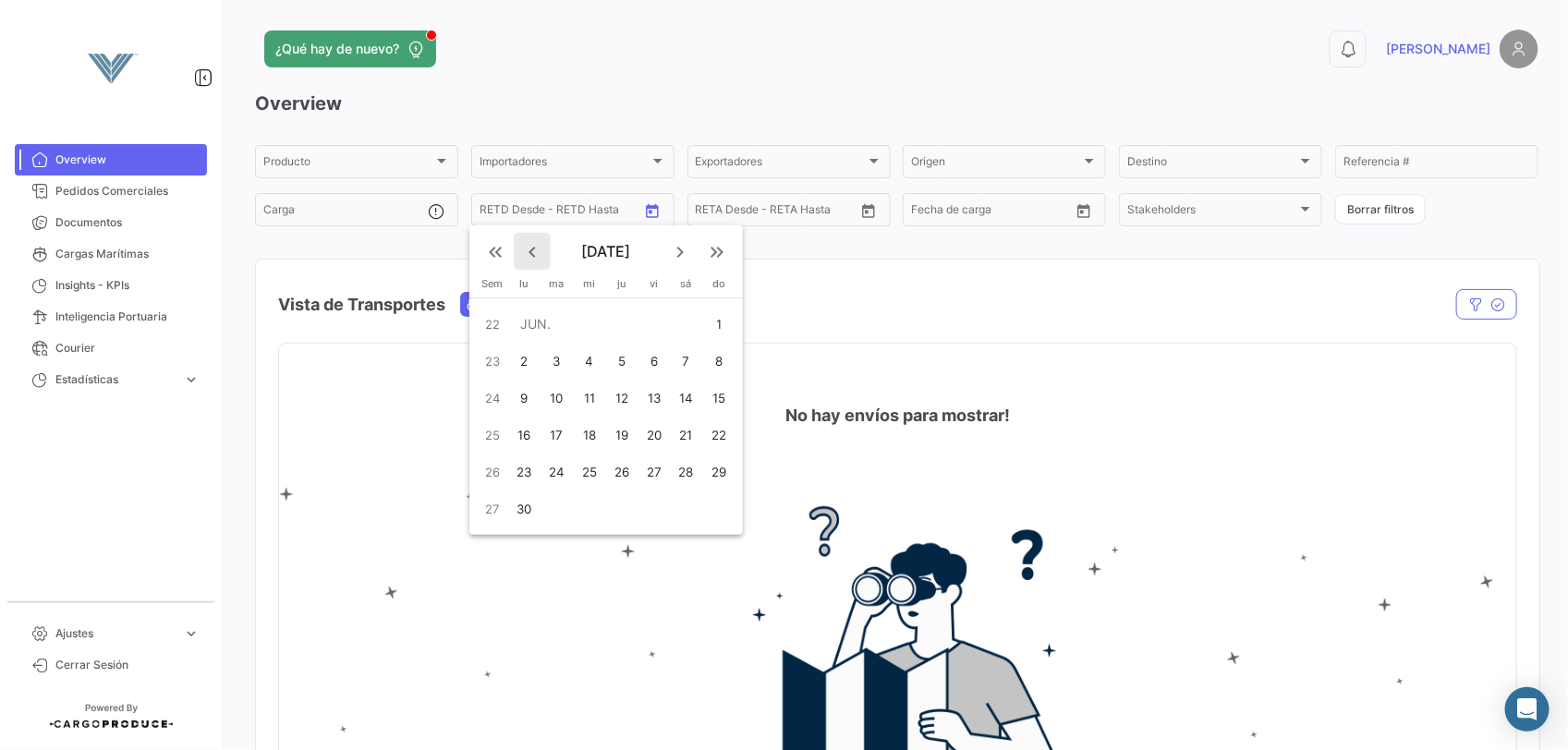 click on "keyboard_arrow_left" at bounding box center (532, 252) 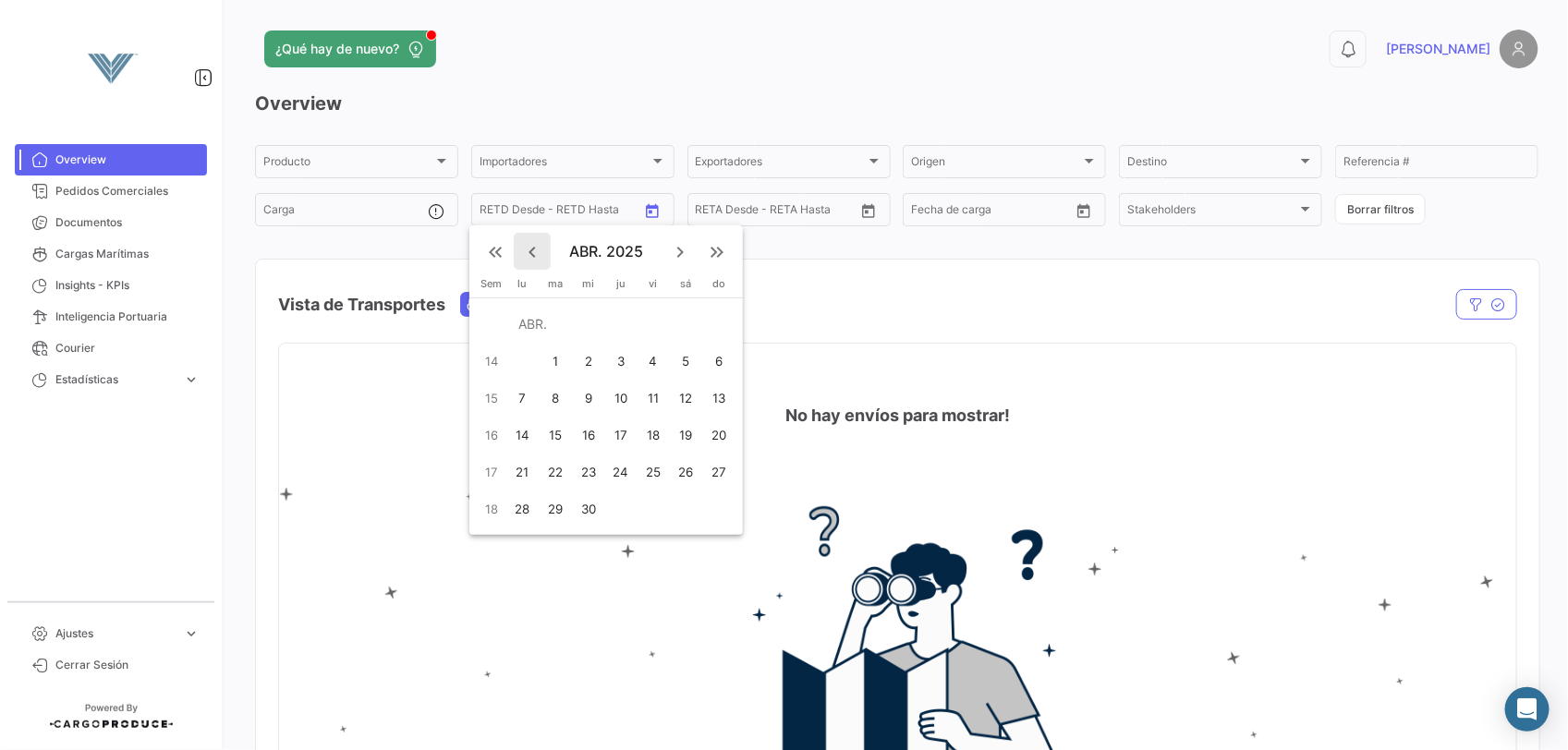 click on "keyboard_arrow_left" at bounding box center (532, 252) 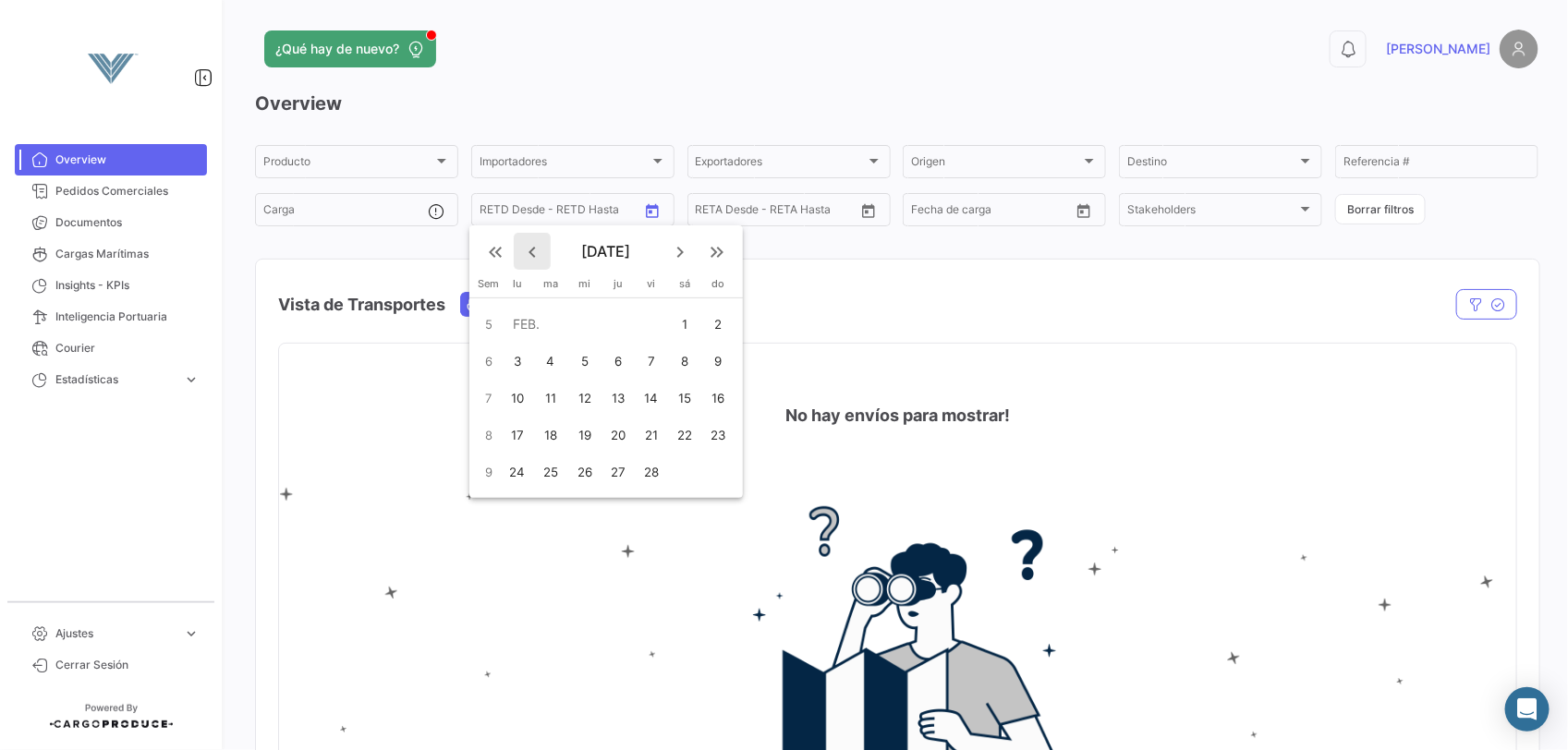 click on "keyboard_arrow_left" at bounding box center (532, 252) 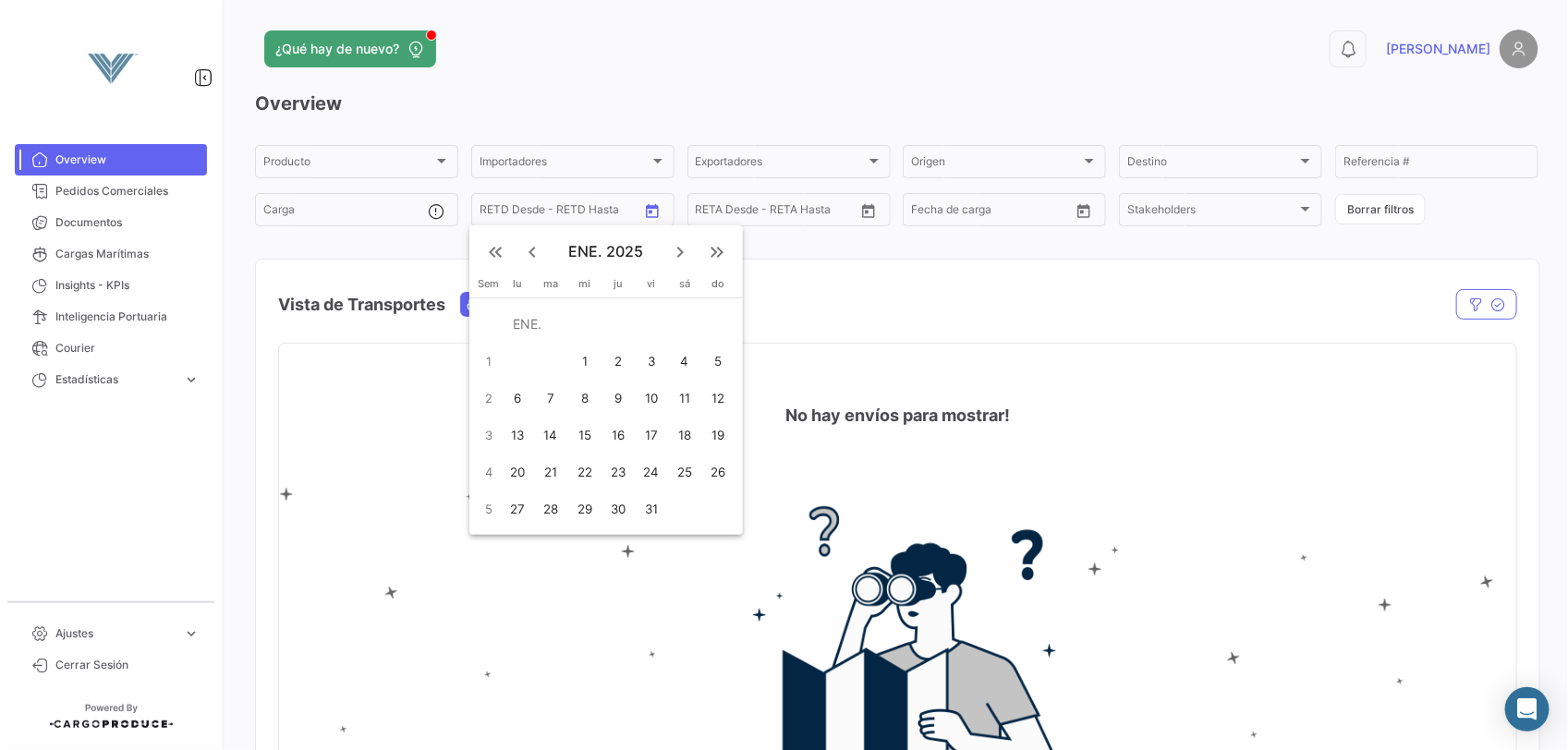 click on "1" at bounding box center [584, 361] 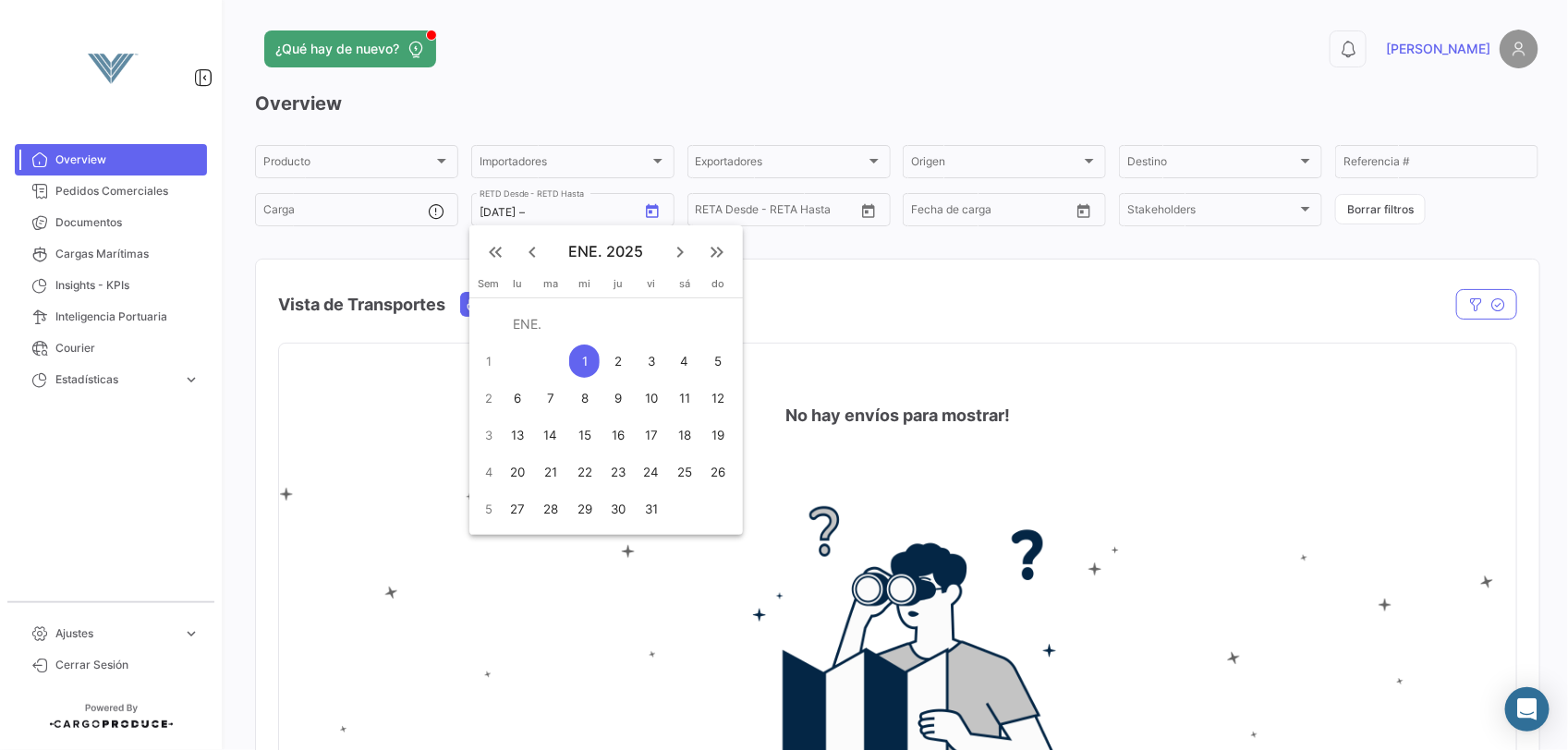 click at bounding box center [784, 375] 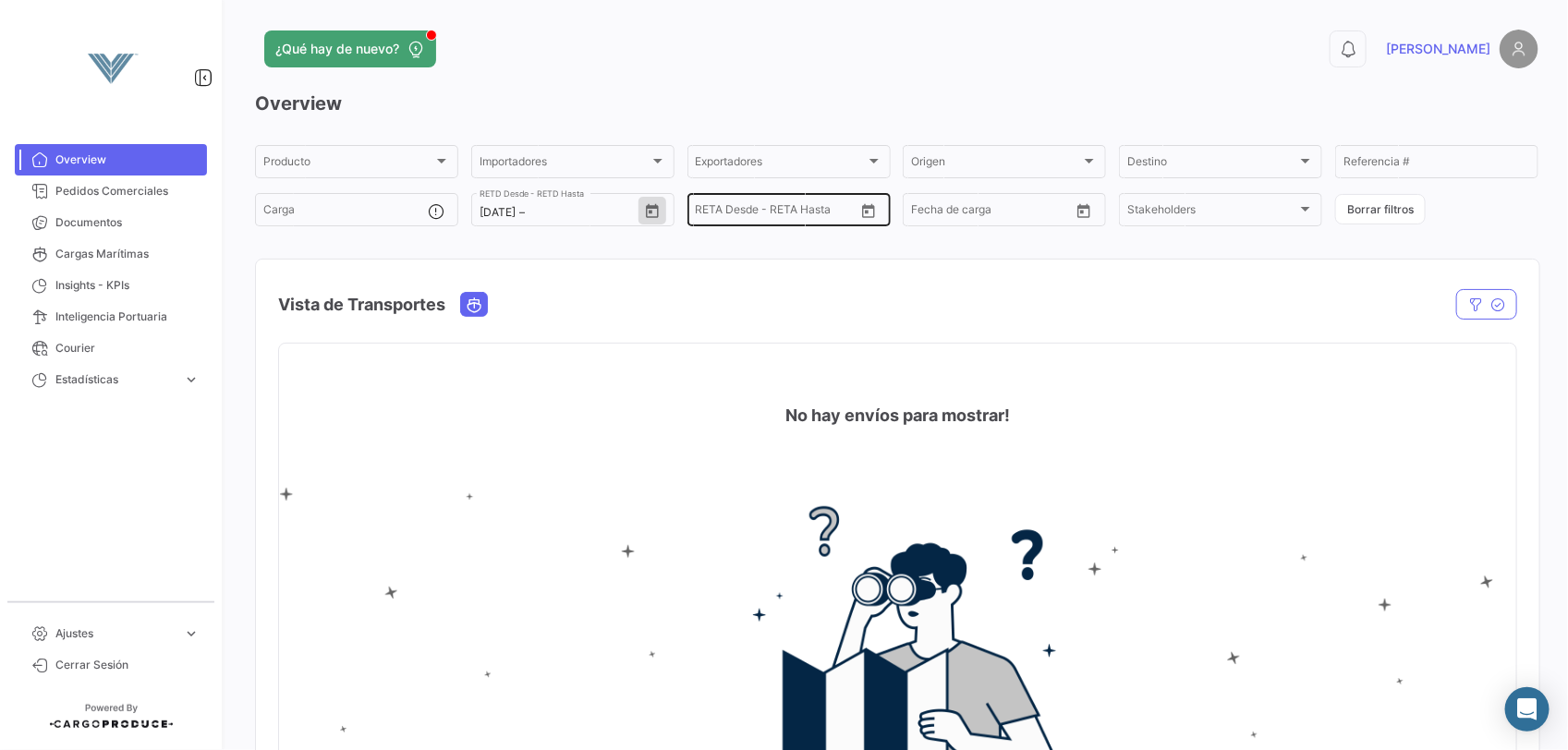 click 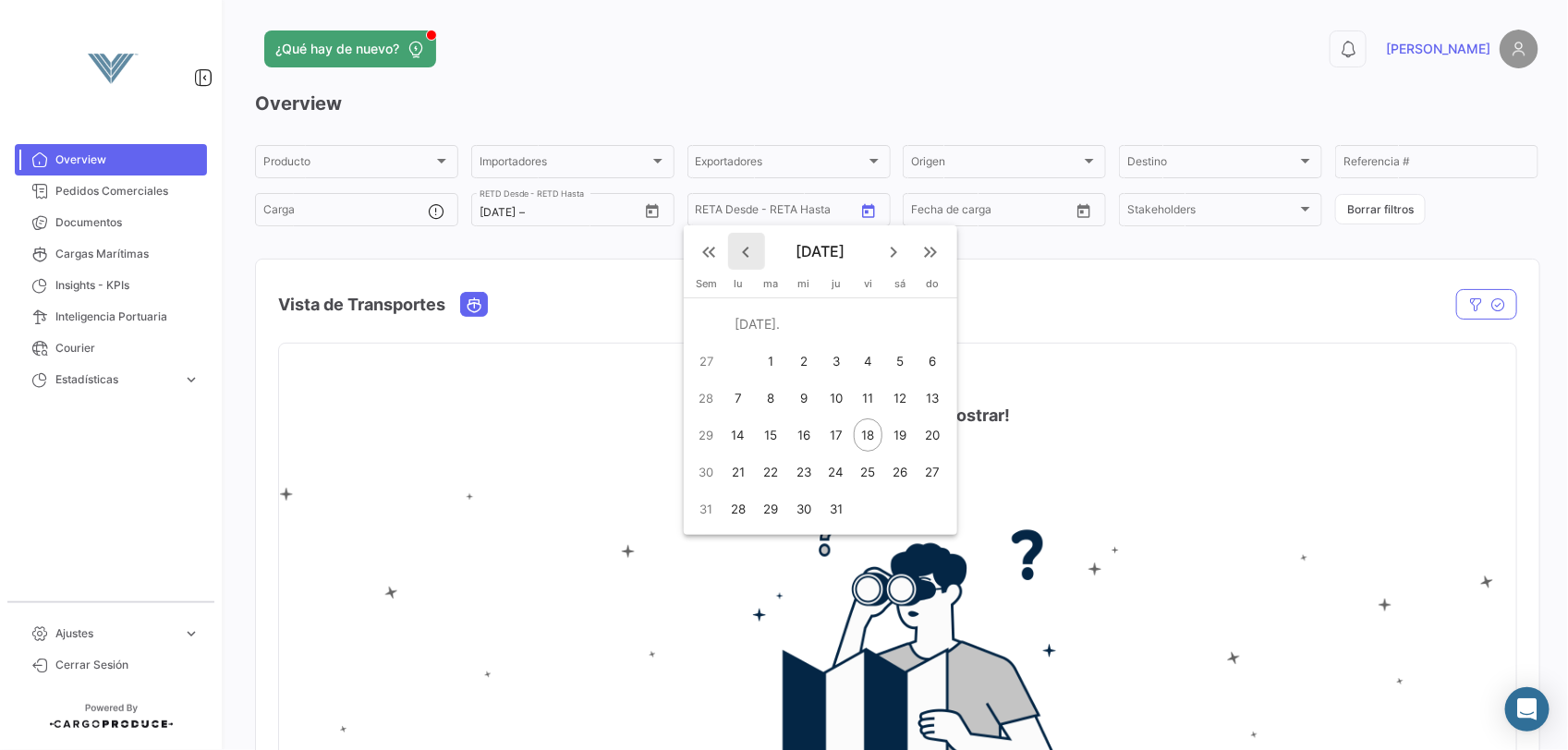 click on "keyboard_arrow_left" at bounding box center [747, 252] 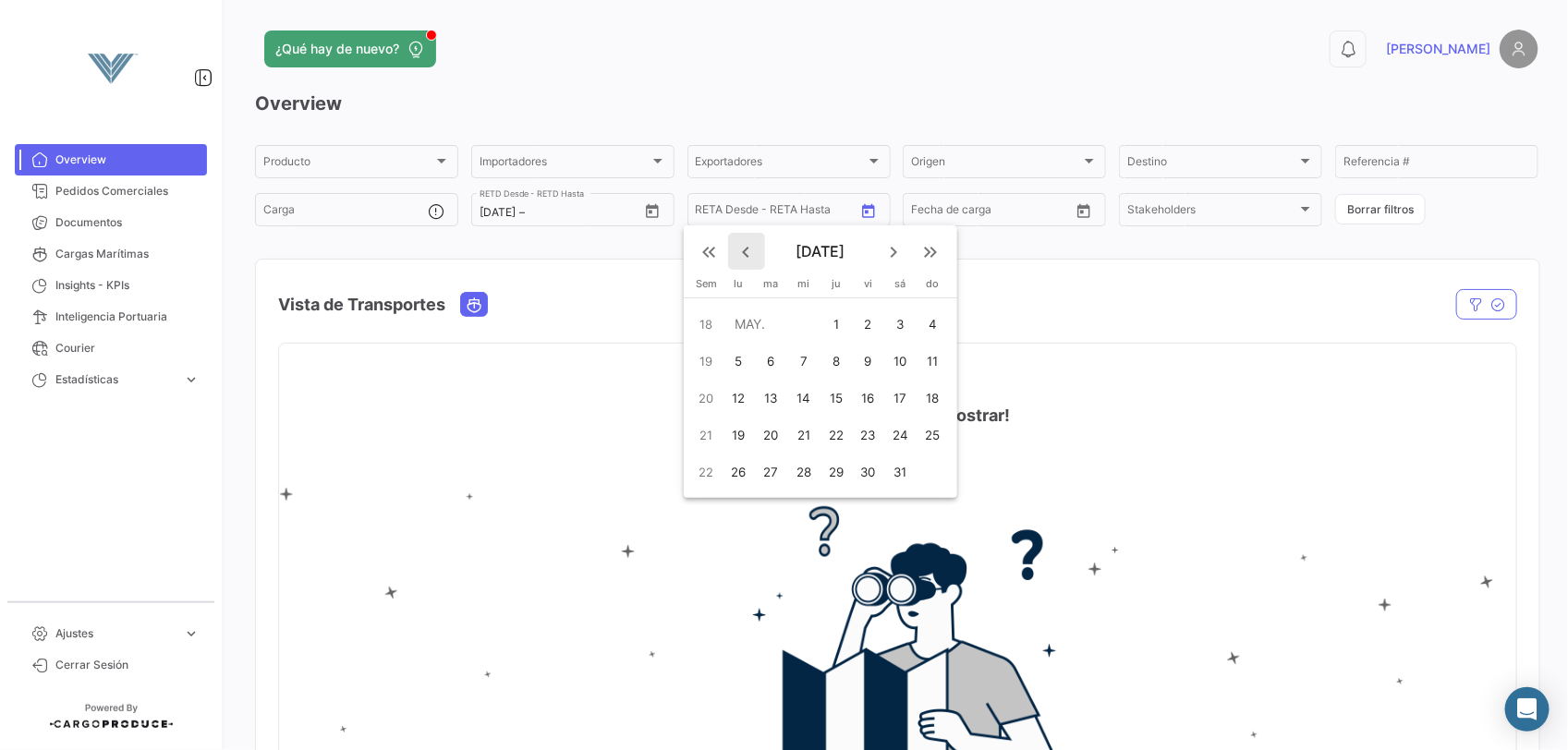 click on "keyboard_arrow_left" at bounding box center (747, 252) 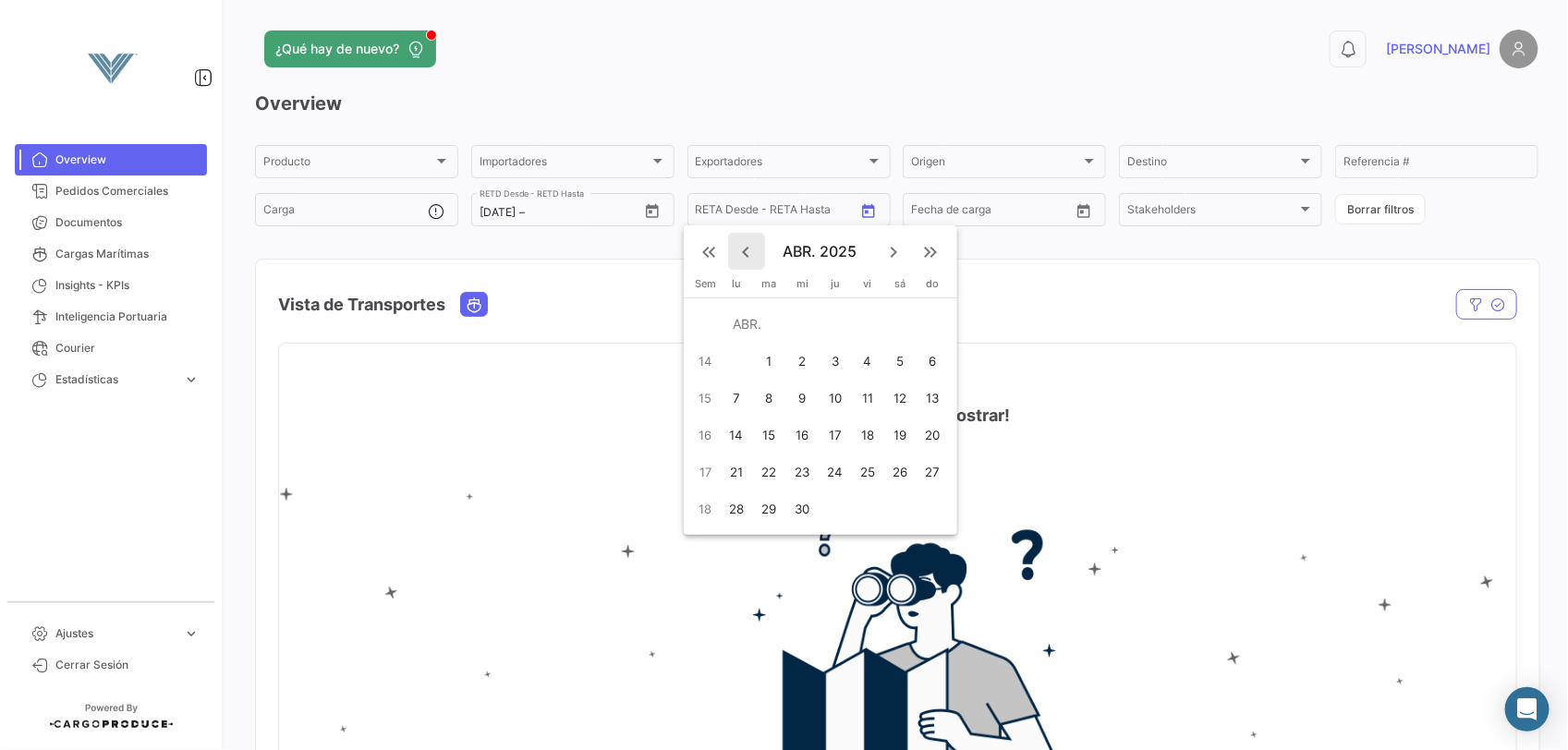 click on "keyboard_arrow_left" at bounding box center (747, 252) 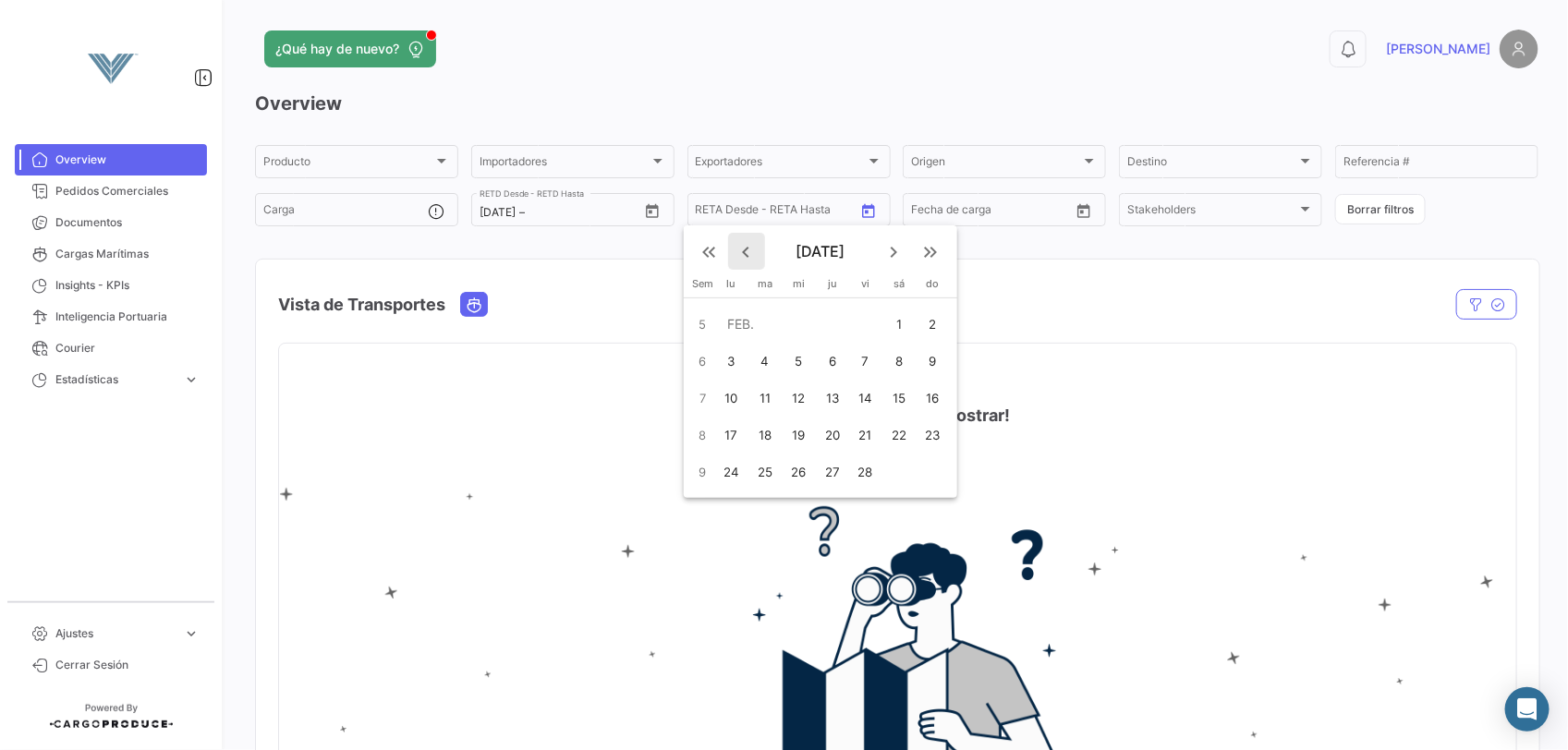 click on "keyboard_arrow_left" at bounding box center (747, 252) 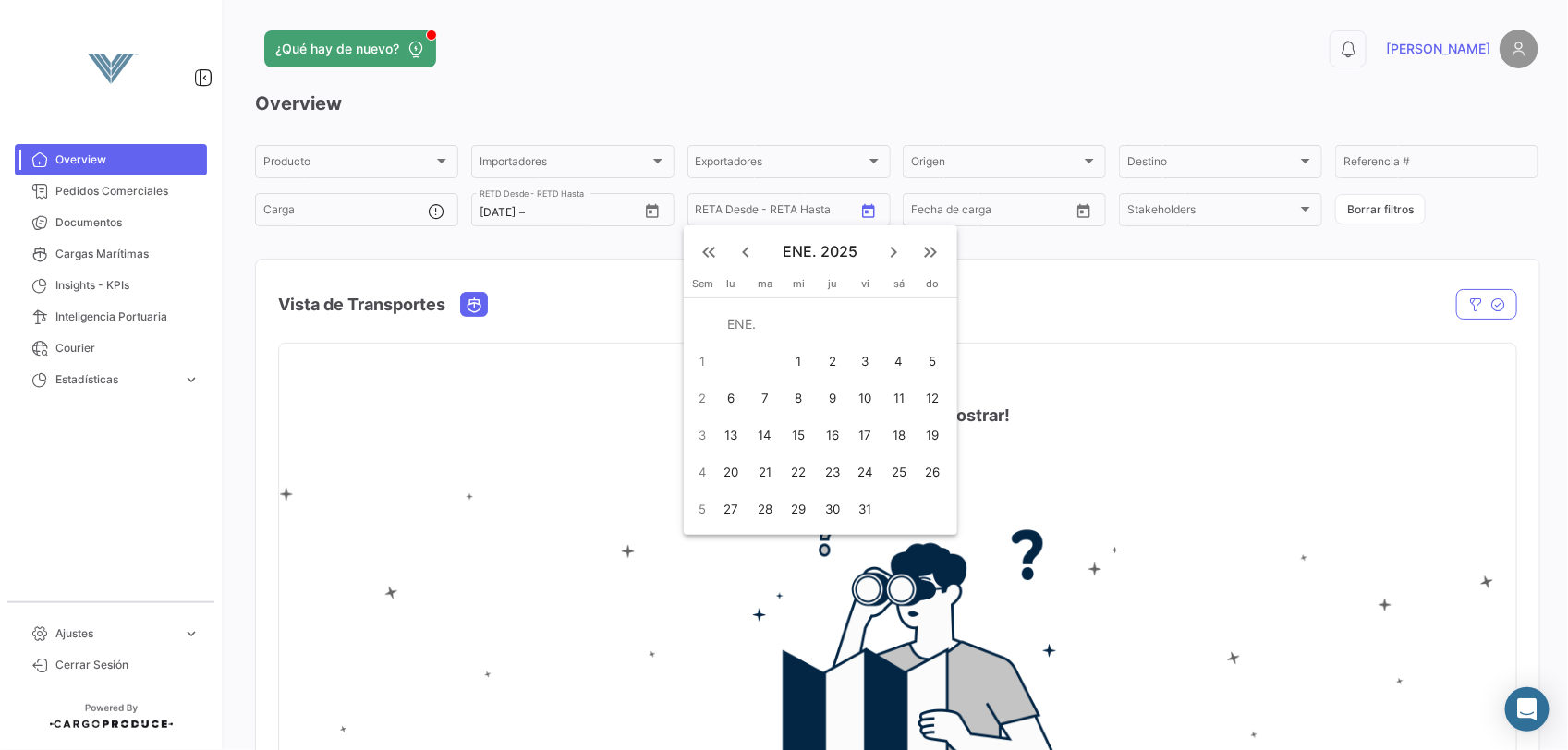 click on "23" at bounding box center [833, 472] 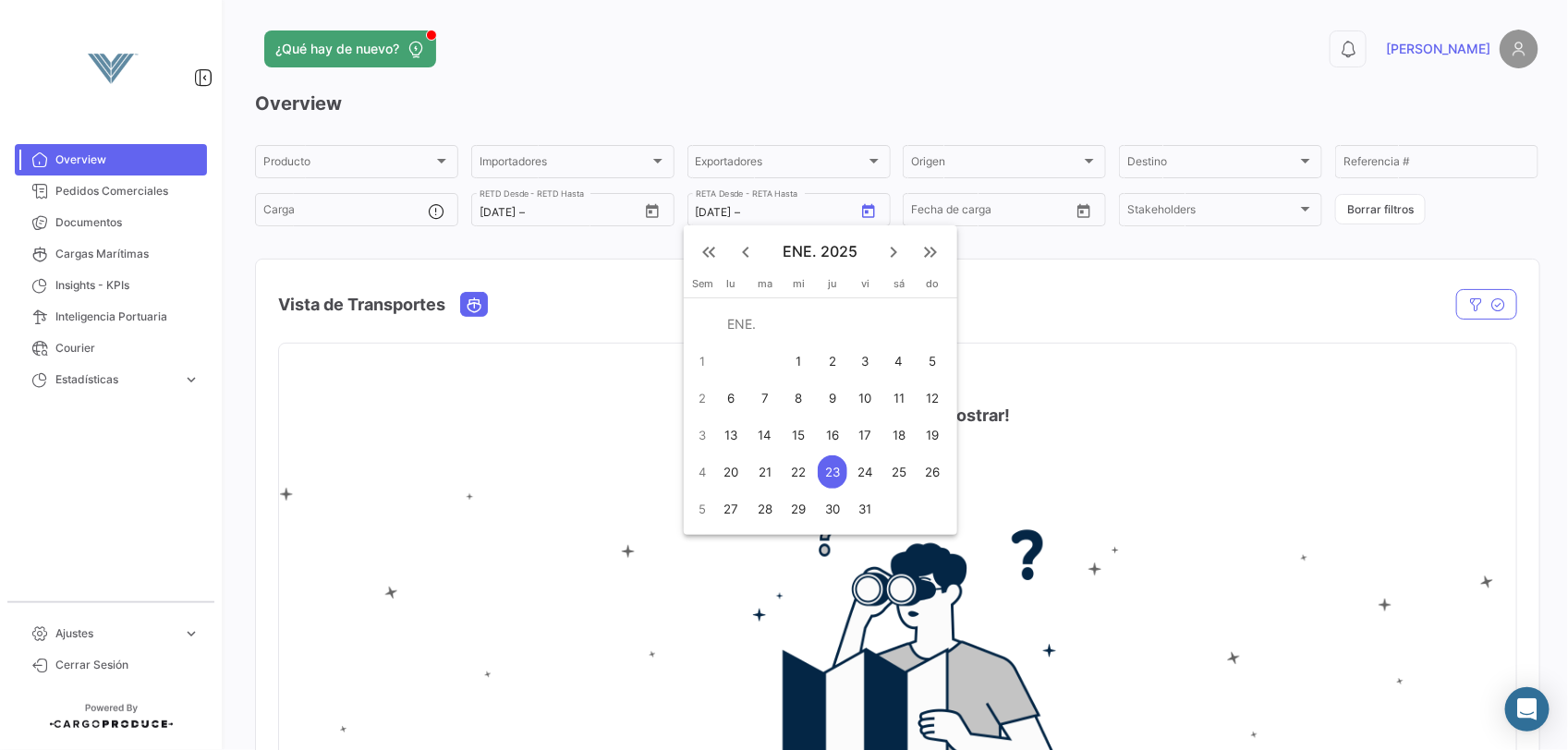 click at bounding box center (784, 375) 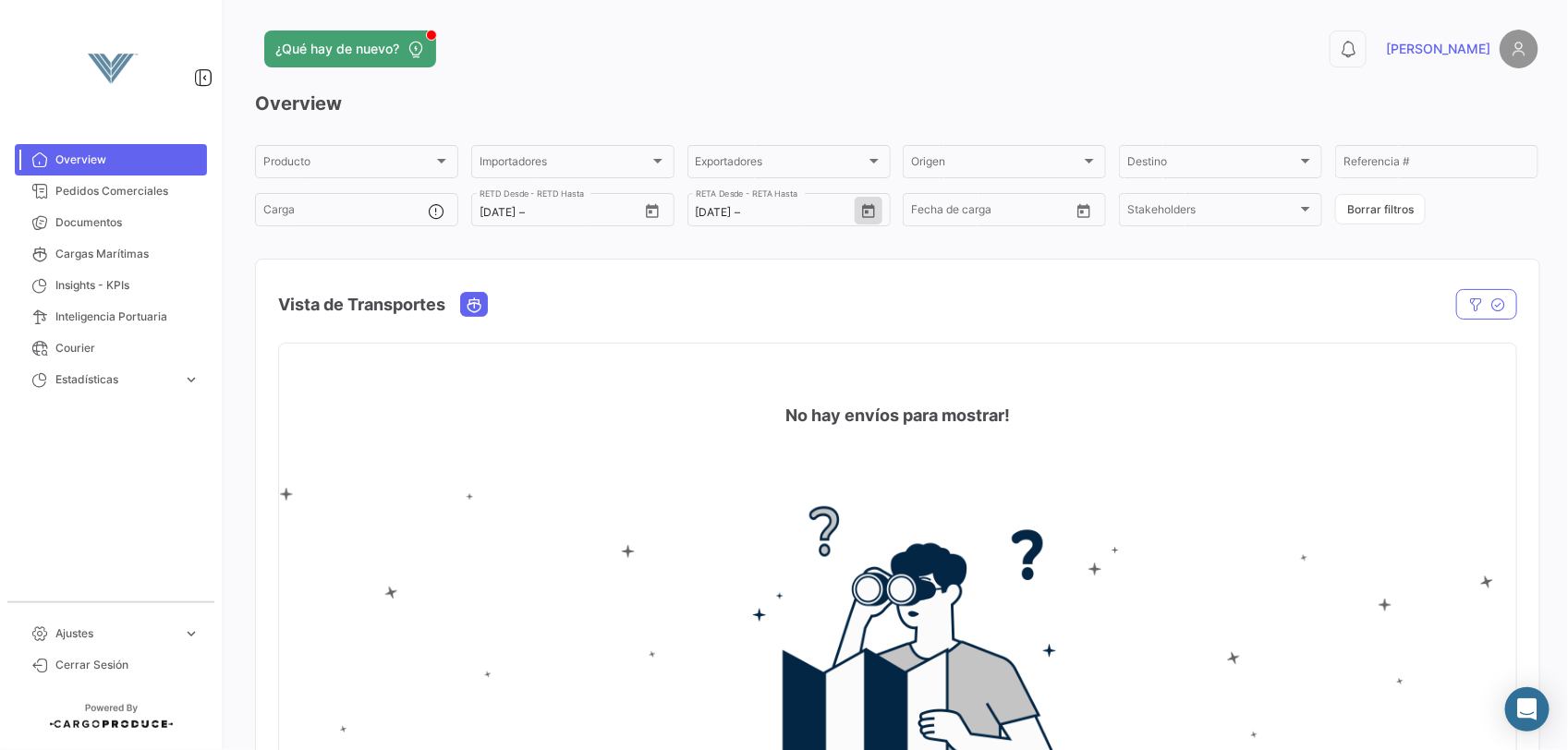 type 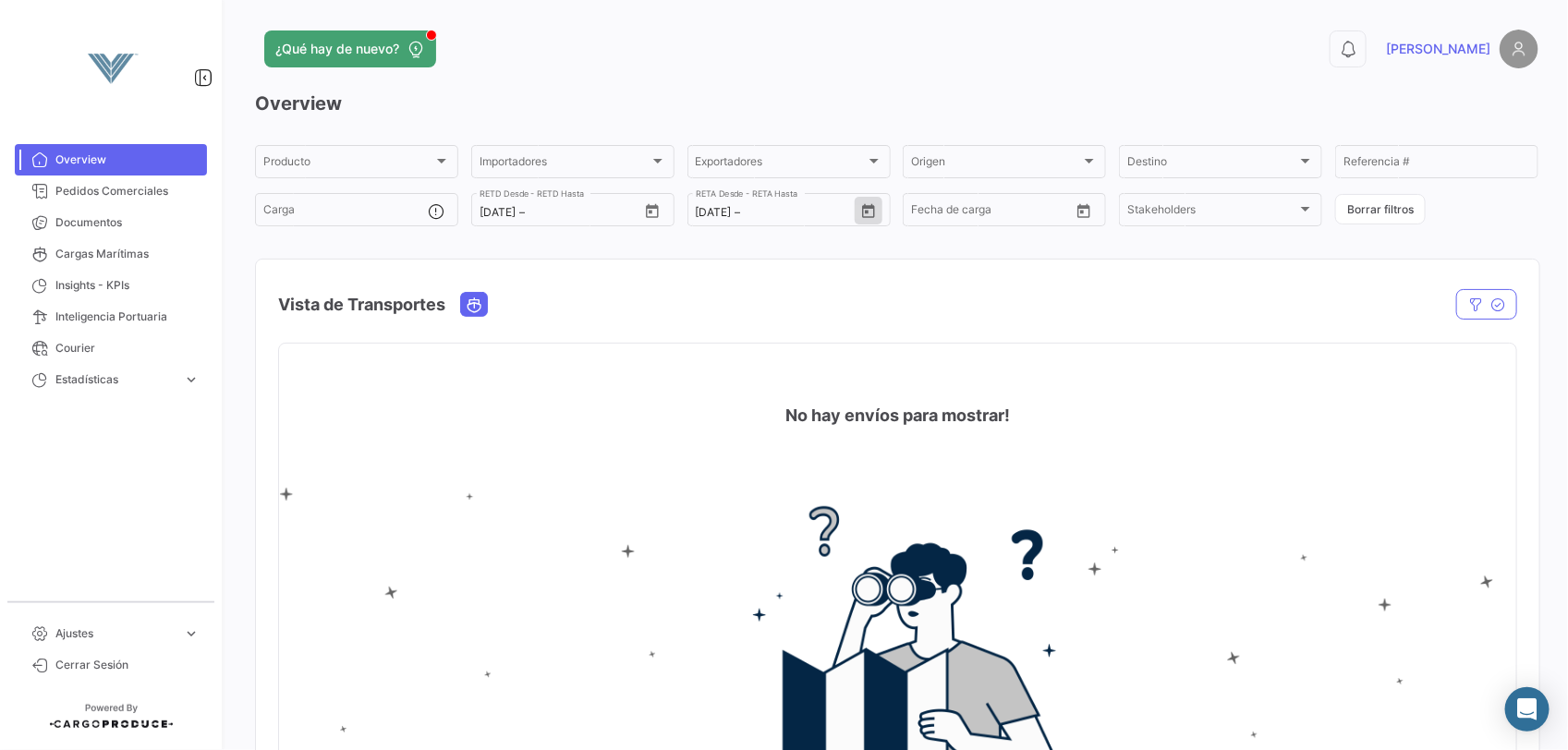 click 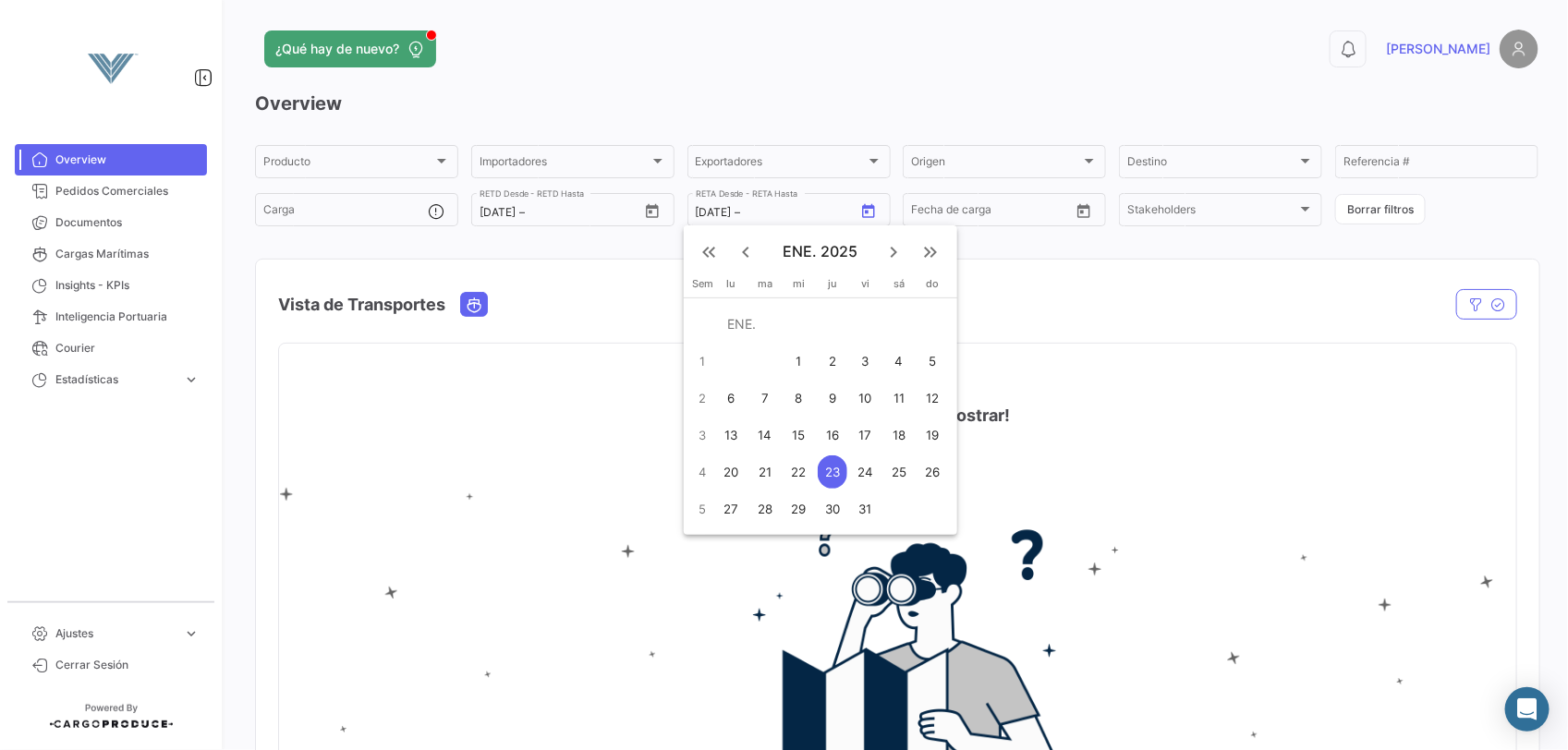 type 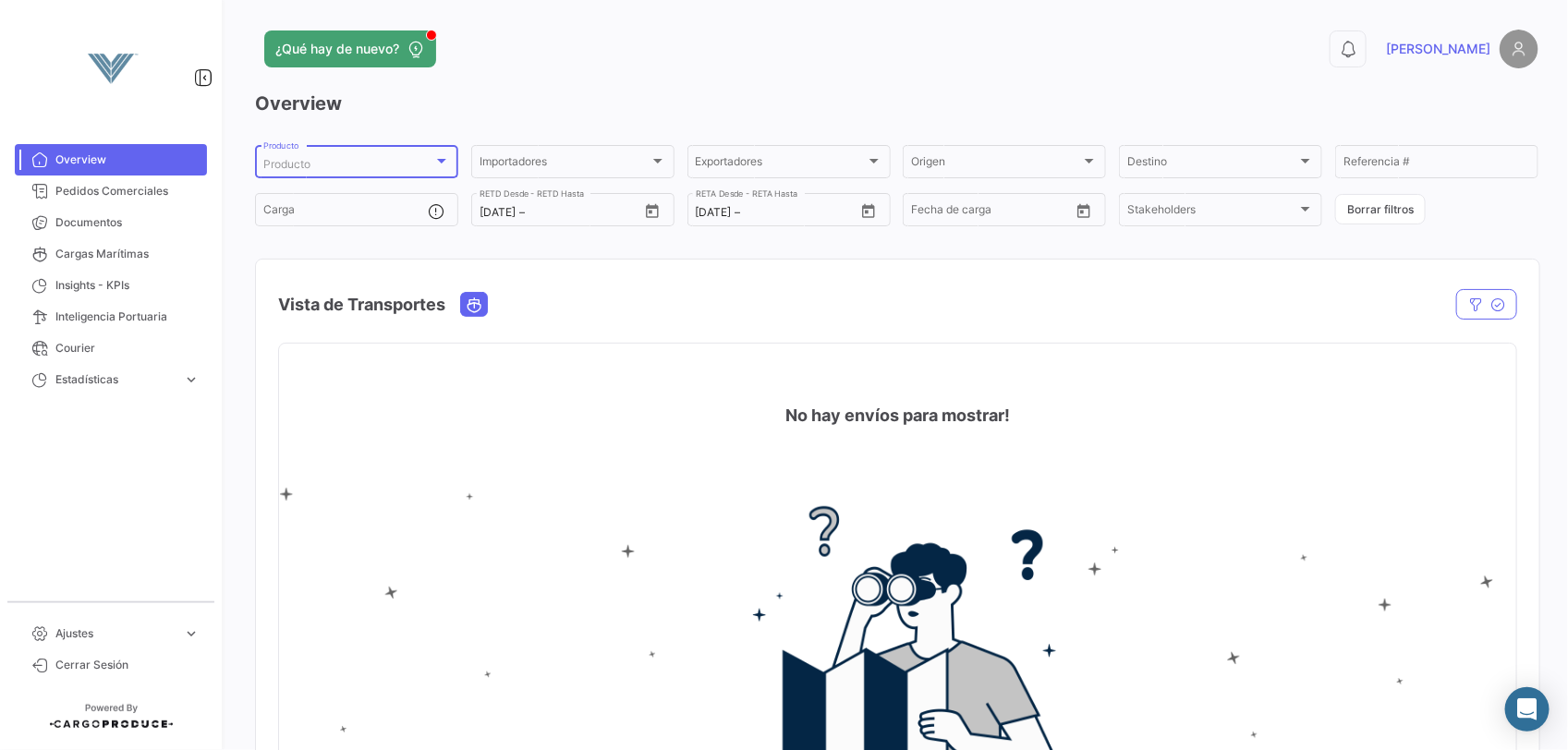 click on "Producto" at bounding box center [348, 164] 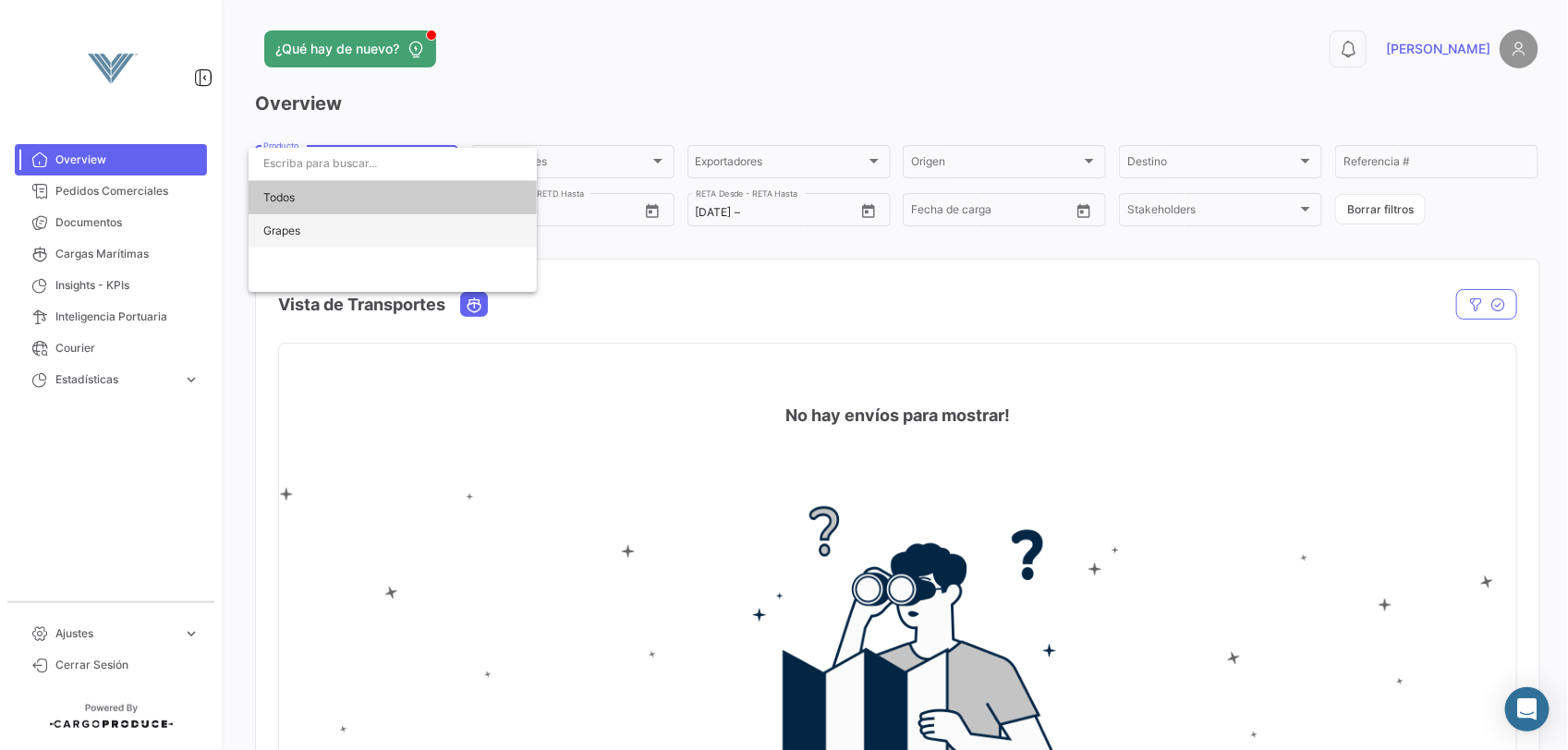 click on "Grapes" at bounding box center [393, 231] 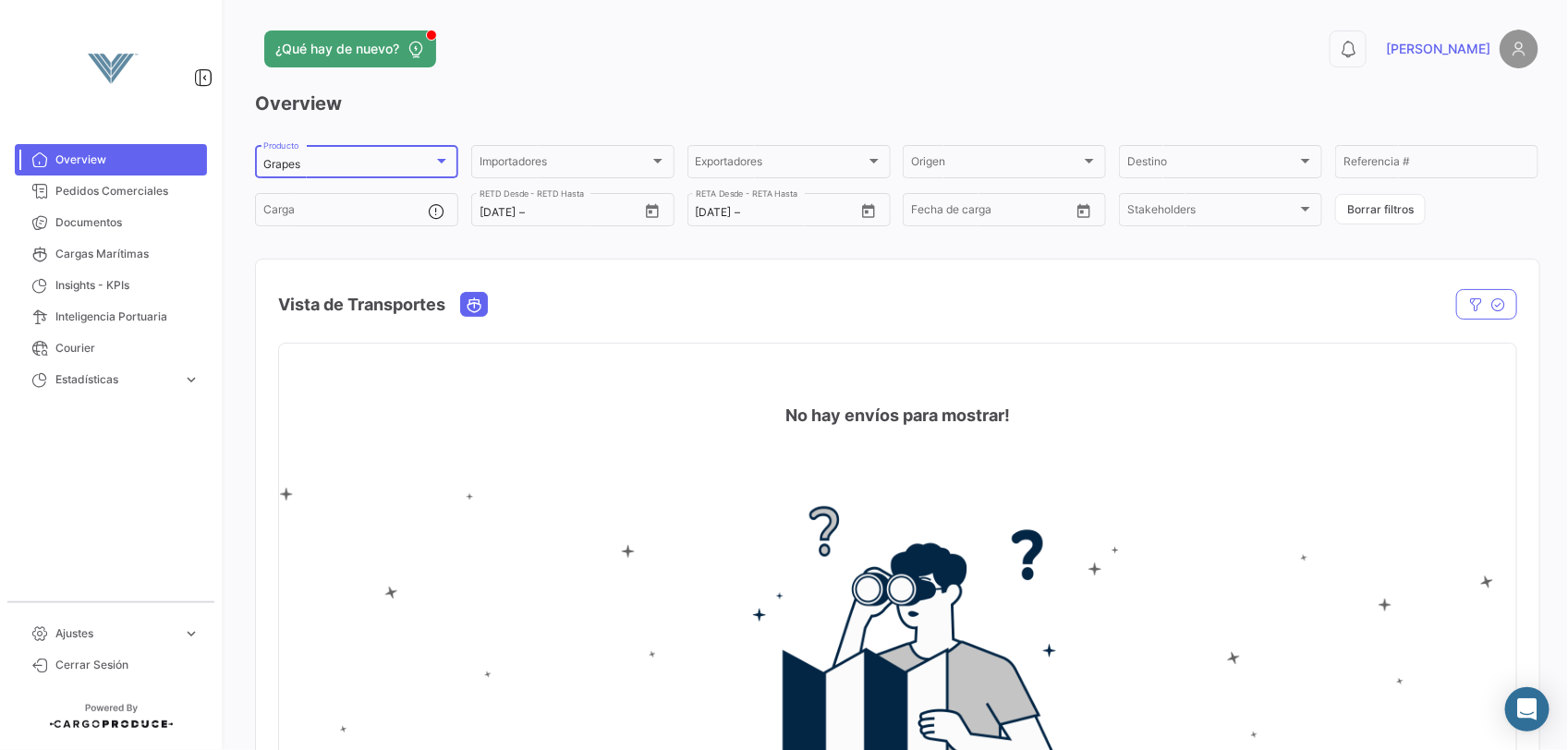 click on "Importadores Importadores" 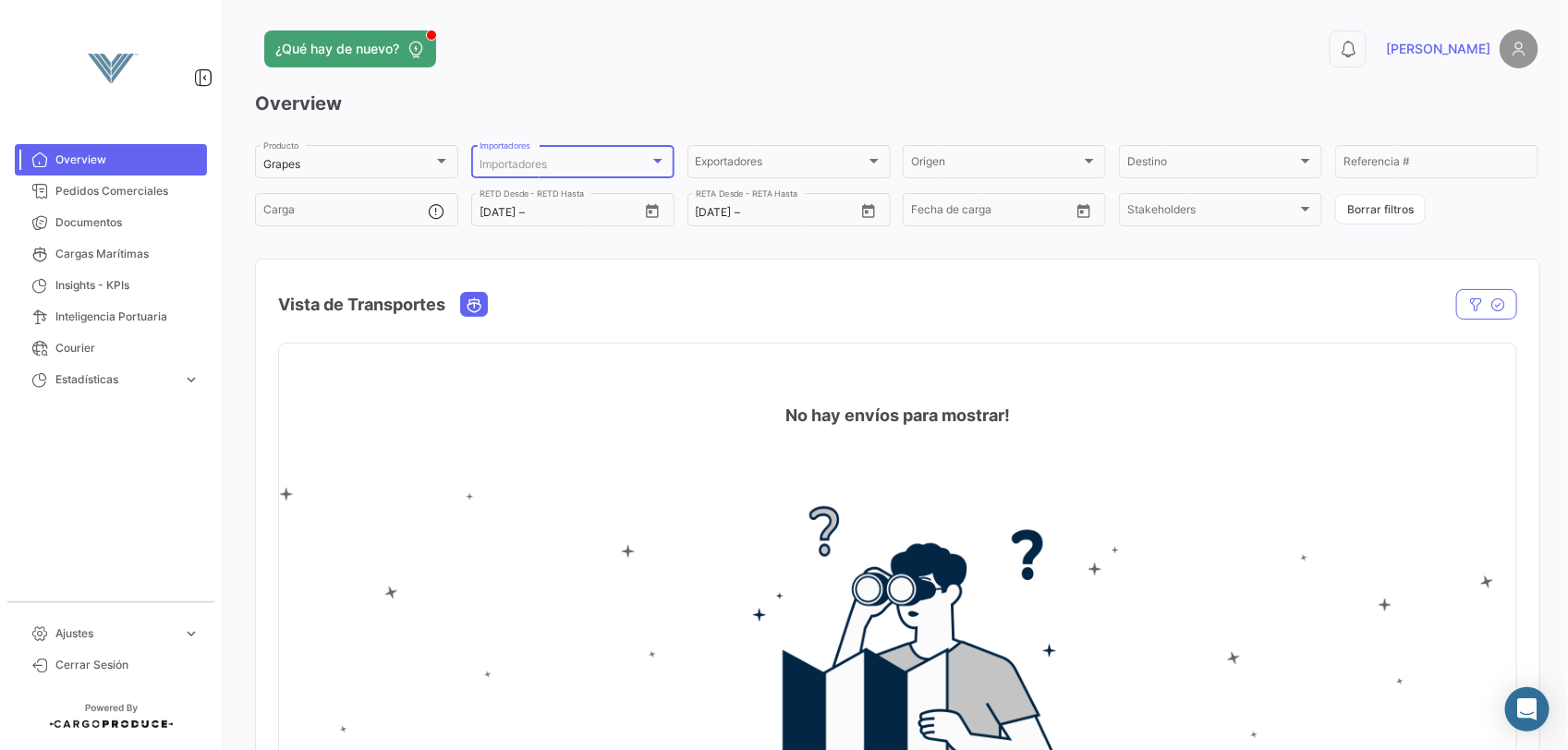 click on "Importadores" at bounding box center (513, 163) 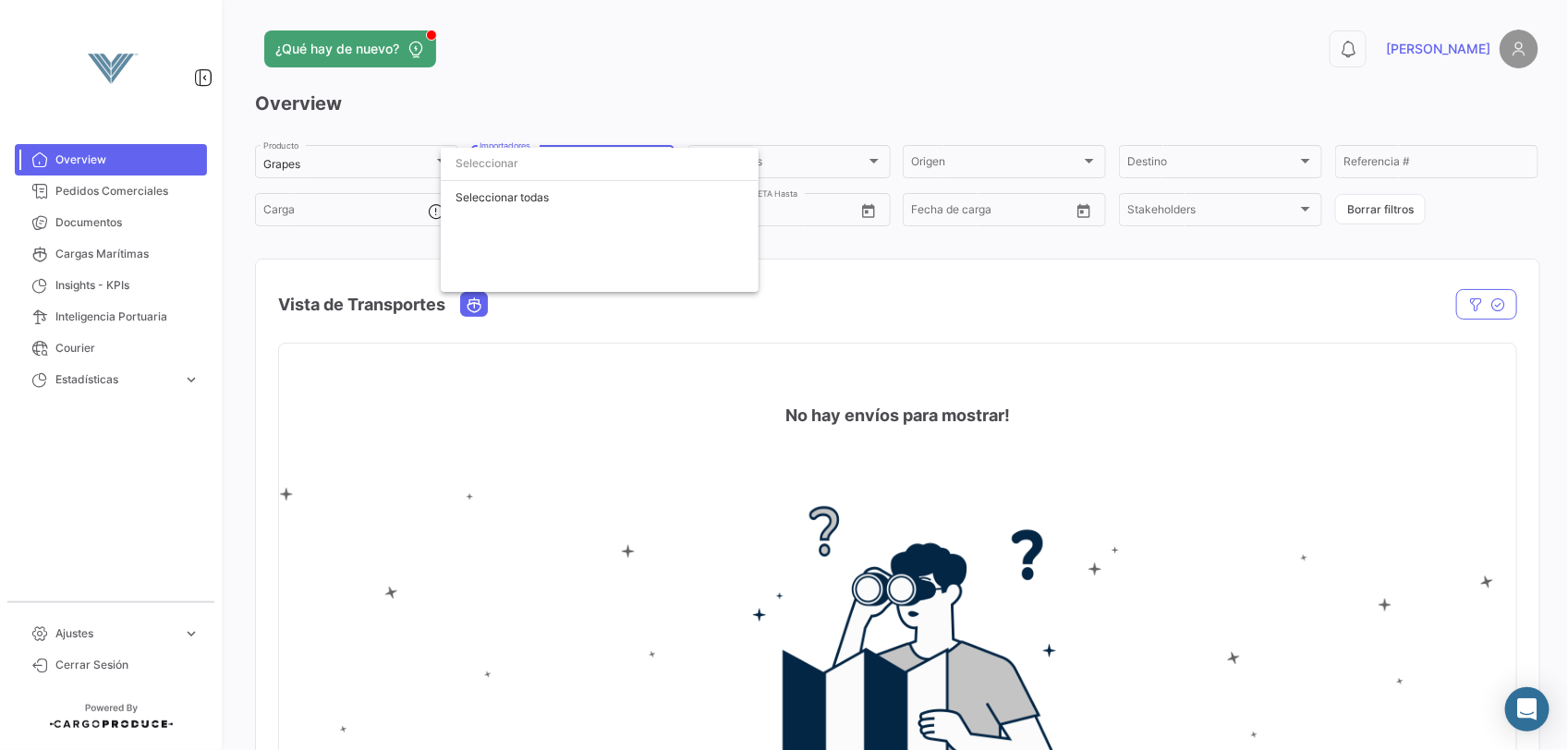 click at bounding box center (784, 375) 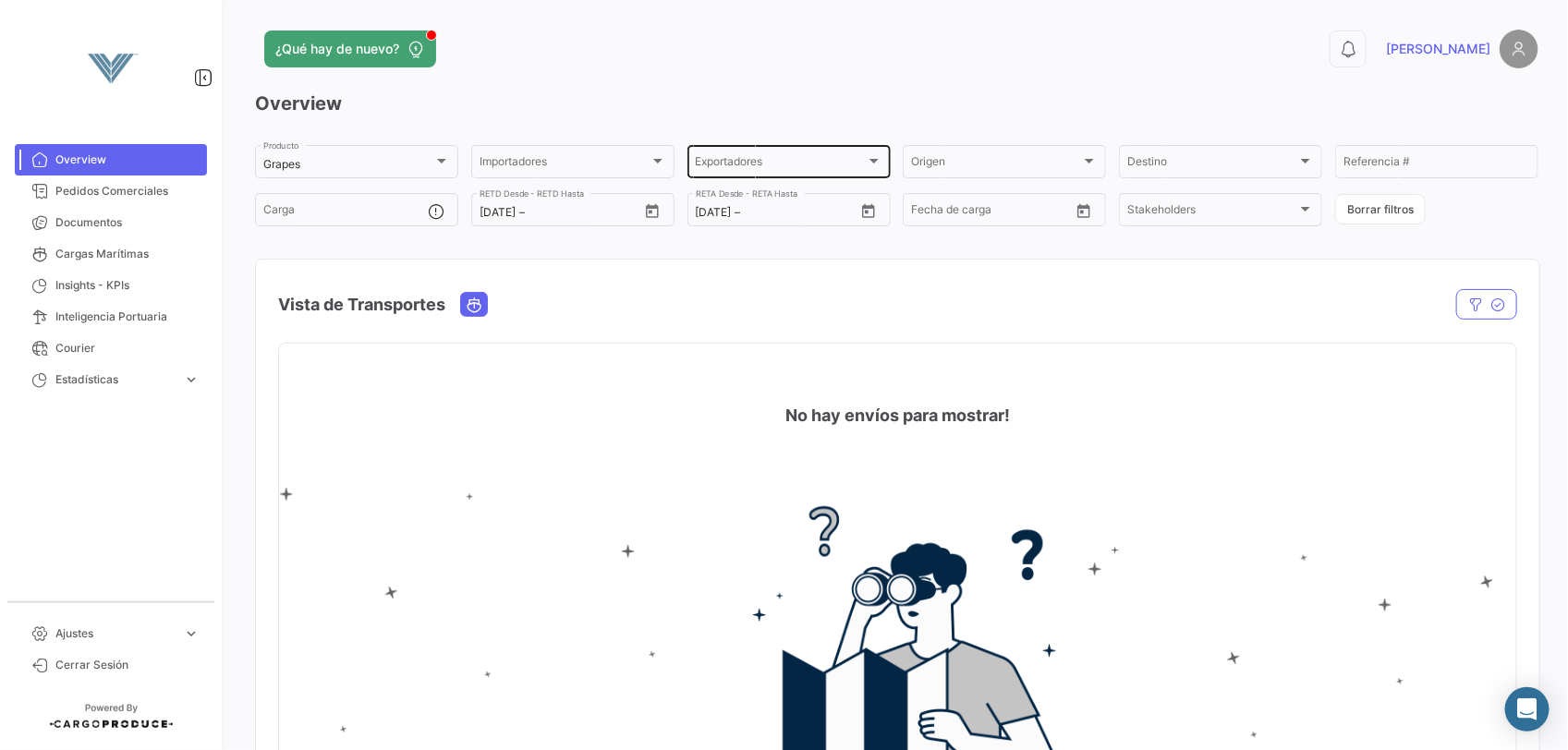 click on "Exportadores" at bounding box center (781, 164) 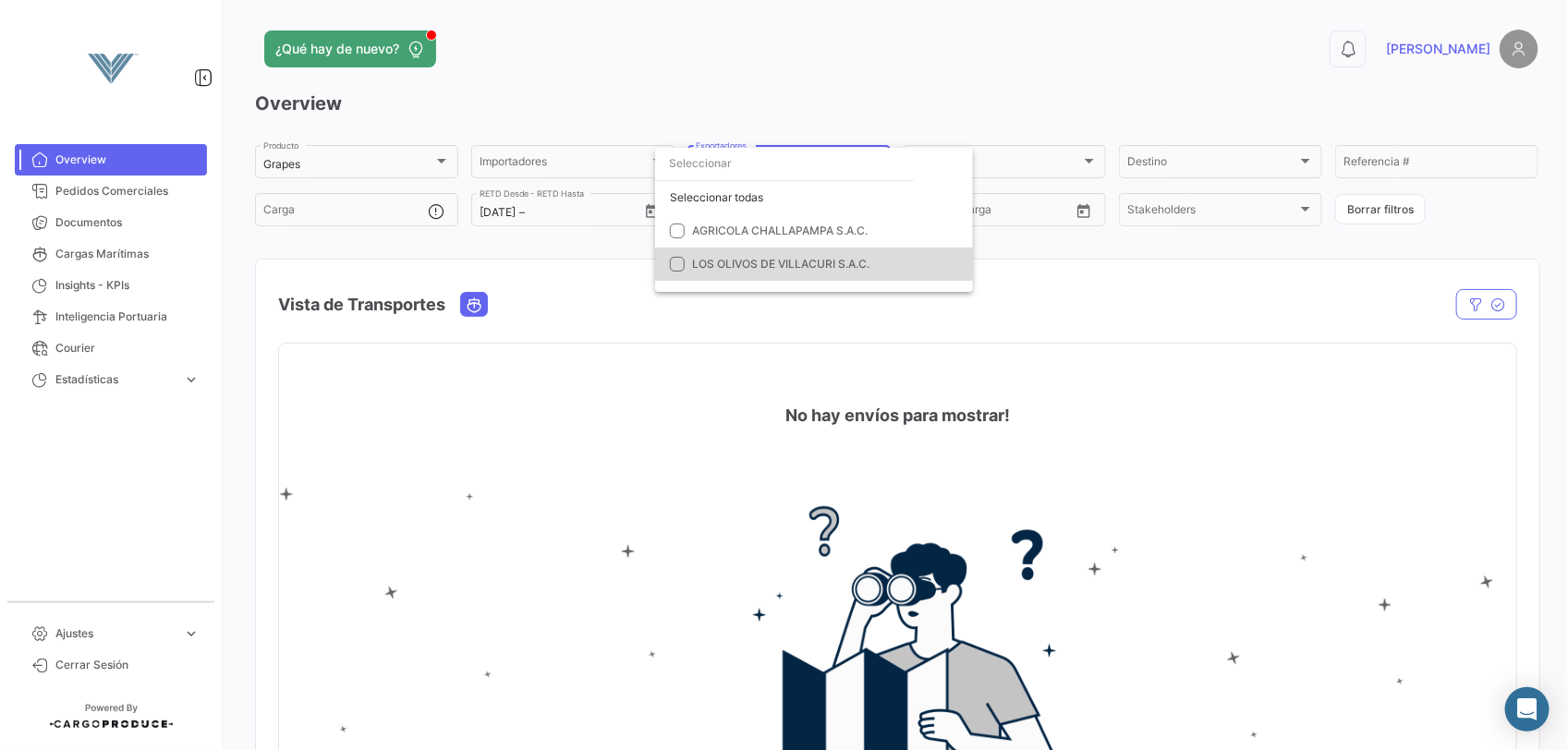 click on "LOS OLIVOS DE VILLACURI S.A.C." at bounding box center [781, 263] 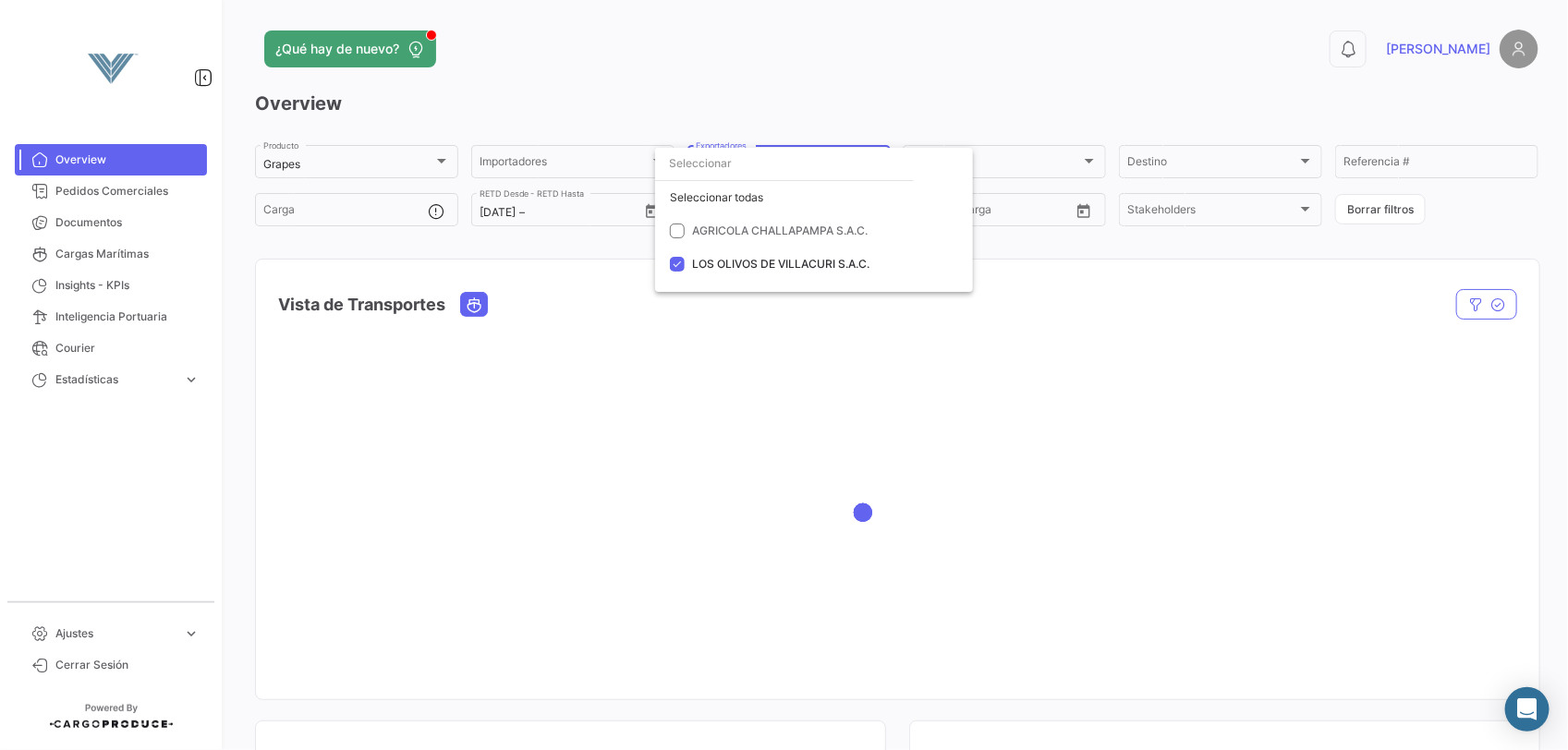 click at bounding box center [784, 375] 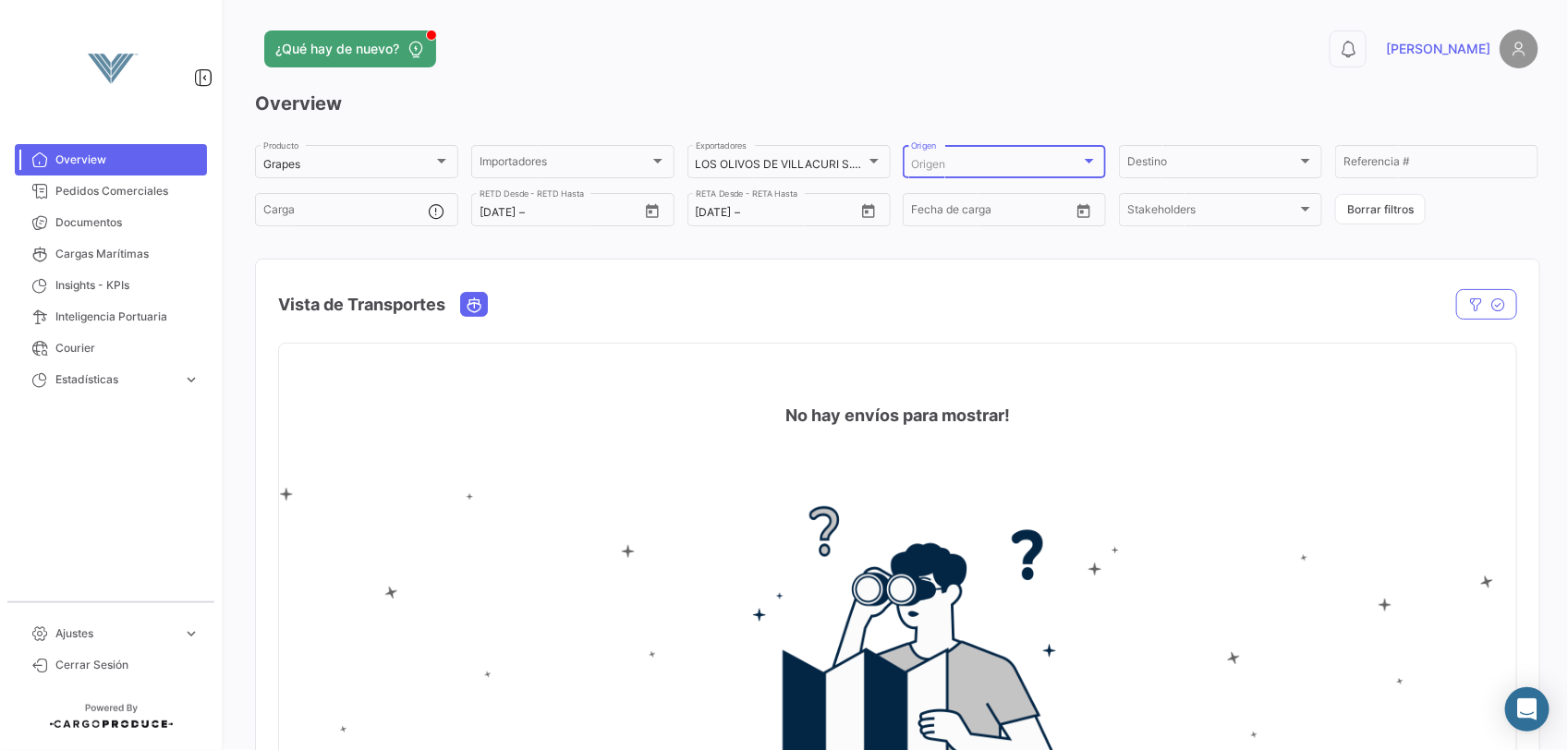 click on "Origen" at bounding box center [996, 164] 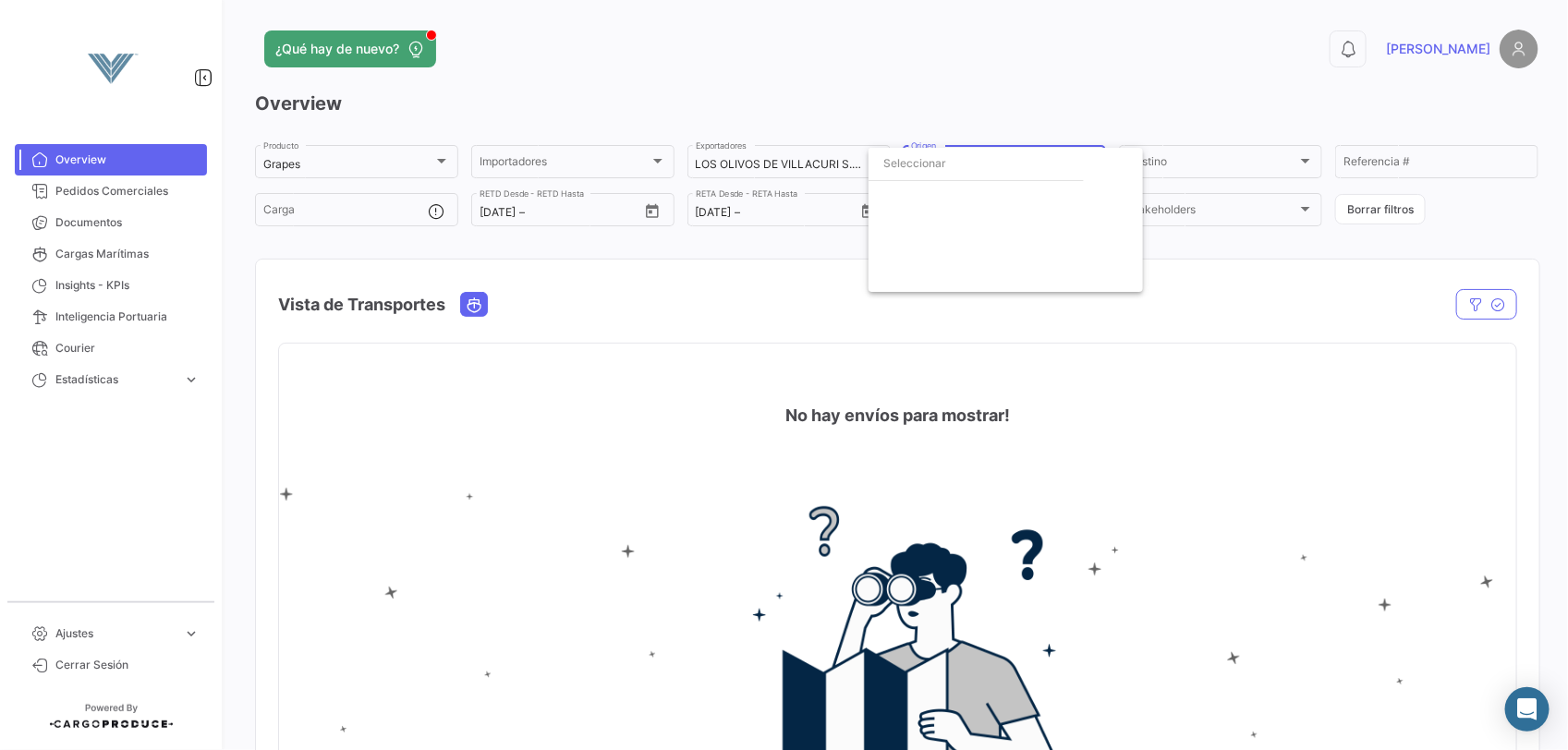 click at bounding box center [784, 375] 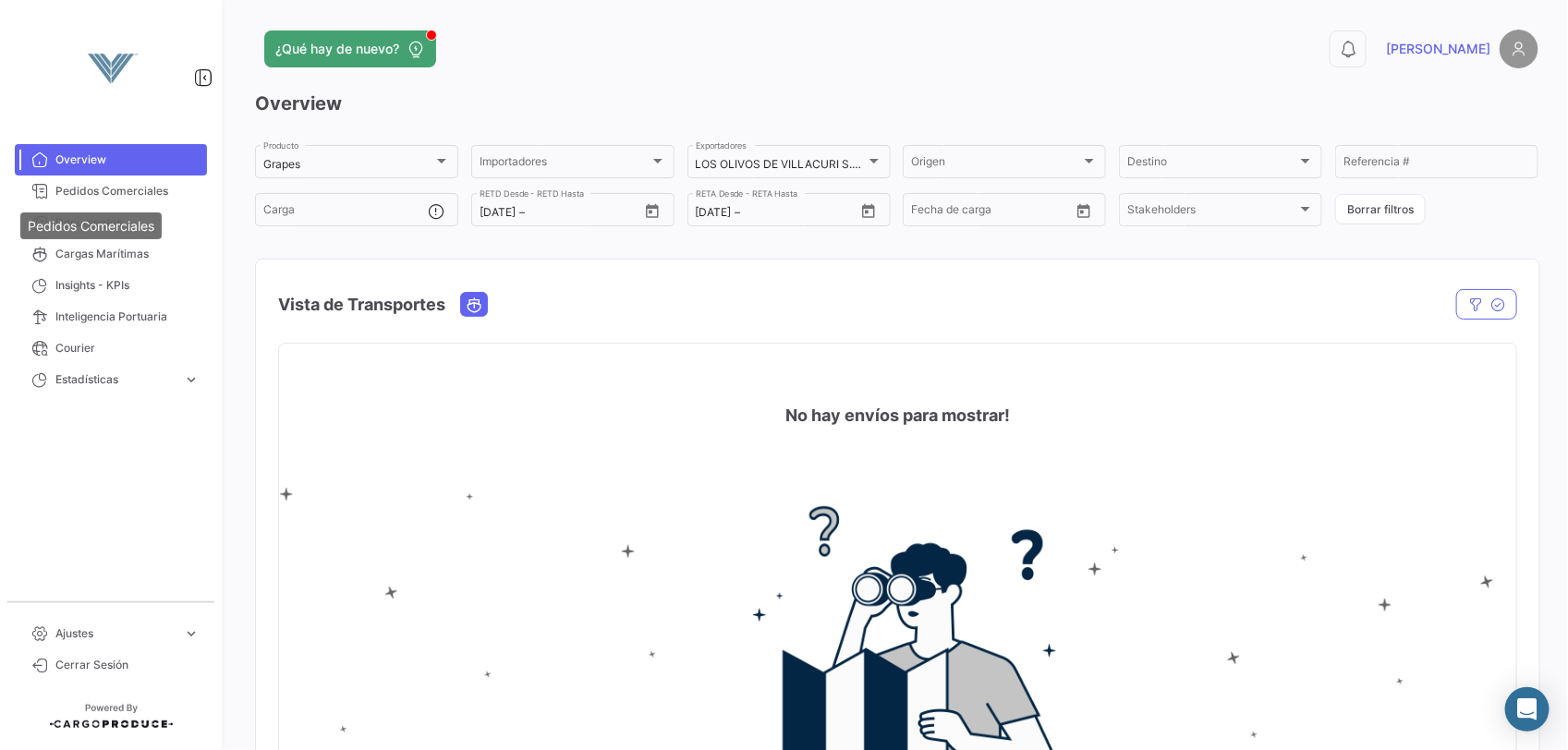 drag, startPoint x: 46, startPoint y: 197, endPoint x: 53, endPoint y: 206, distance: 11.401754 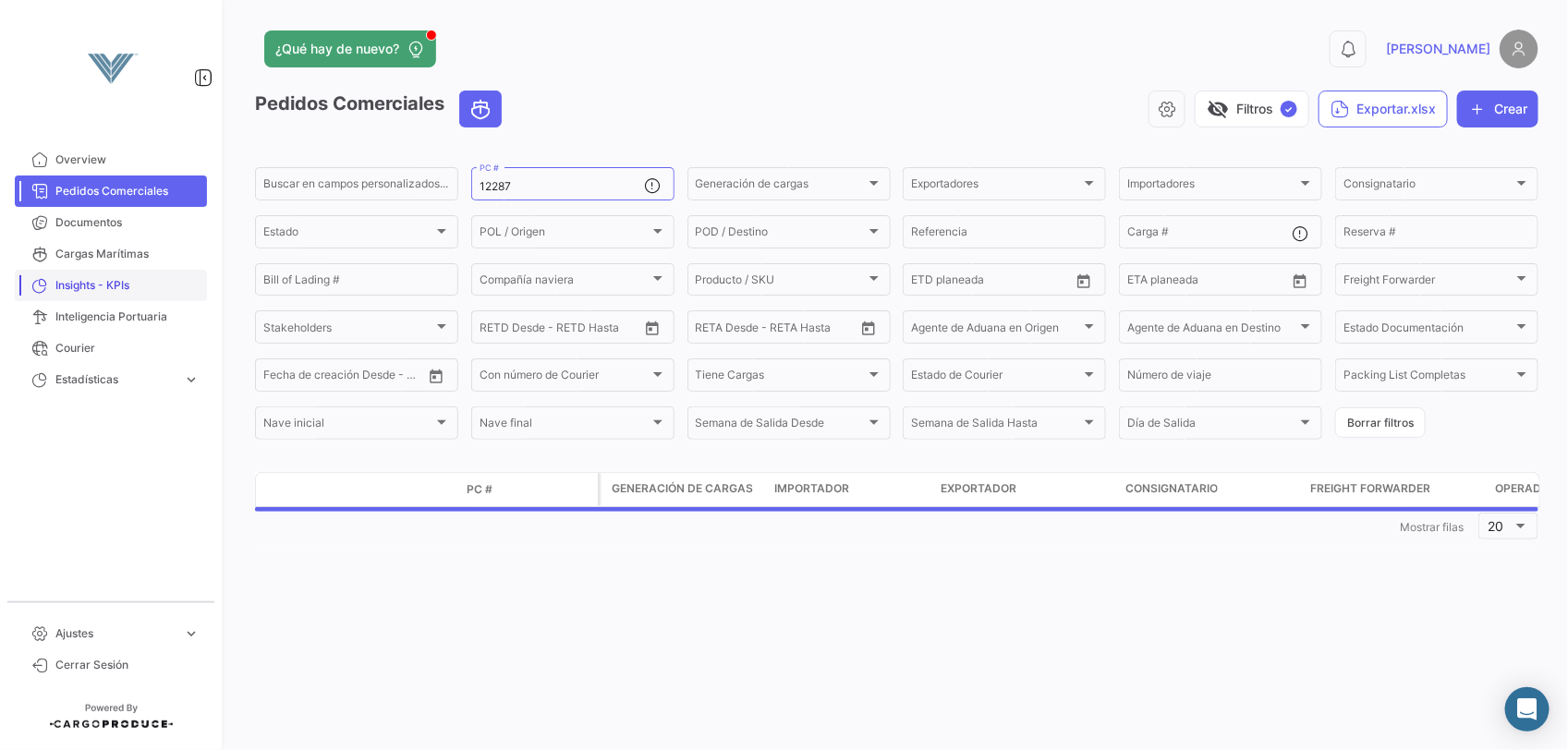 click on "Insights - KPIs" at bounding box center [128, 285] 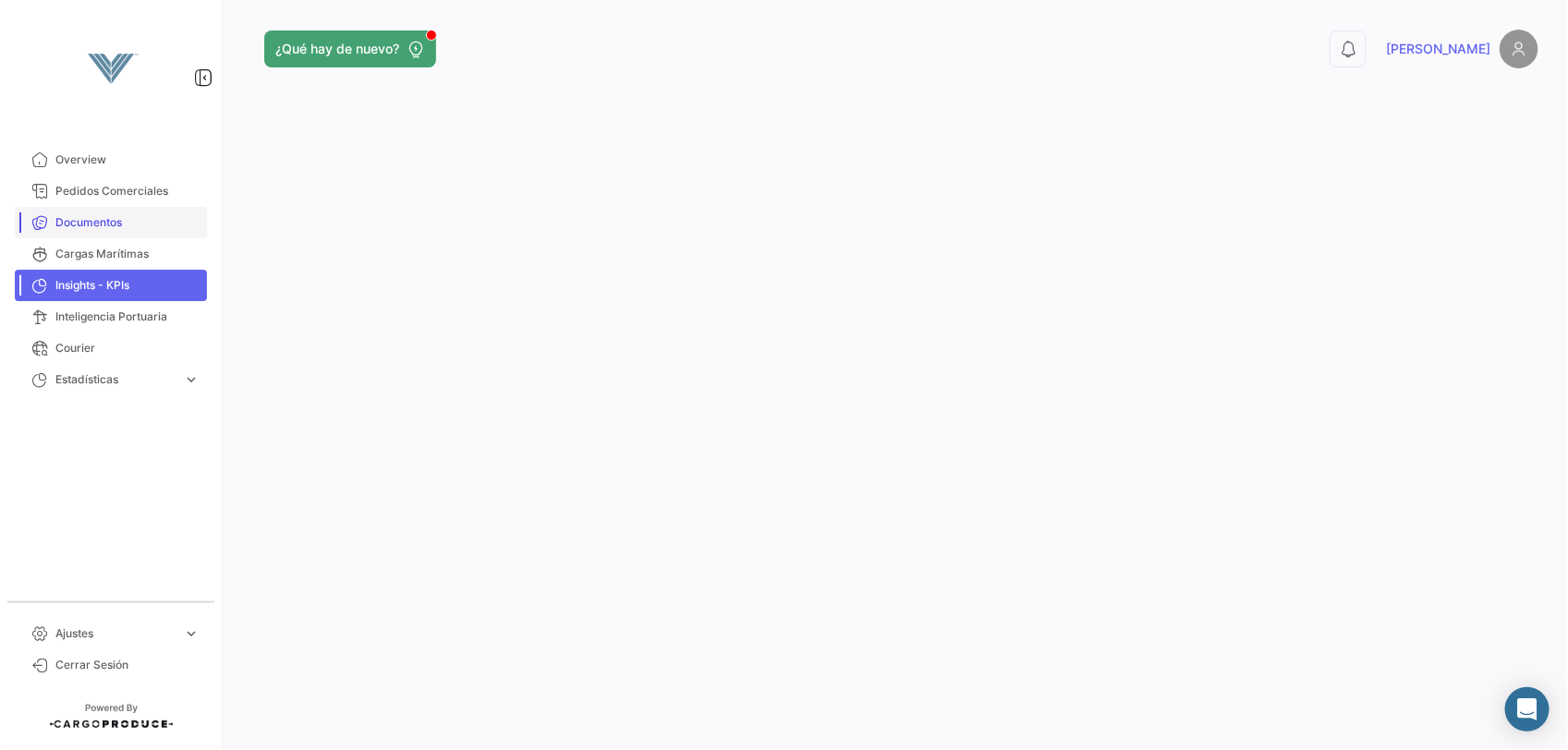 click on "Documentos" at bounding box center (111, 223) 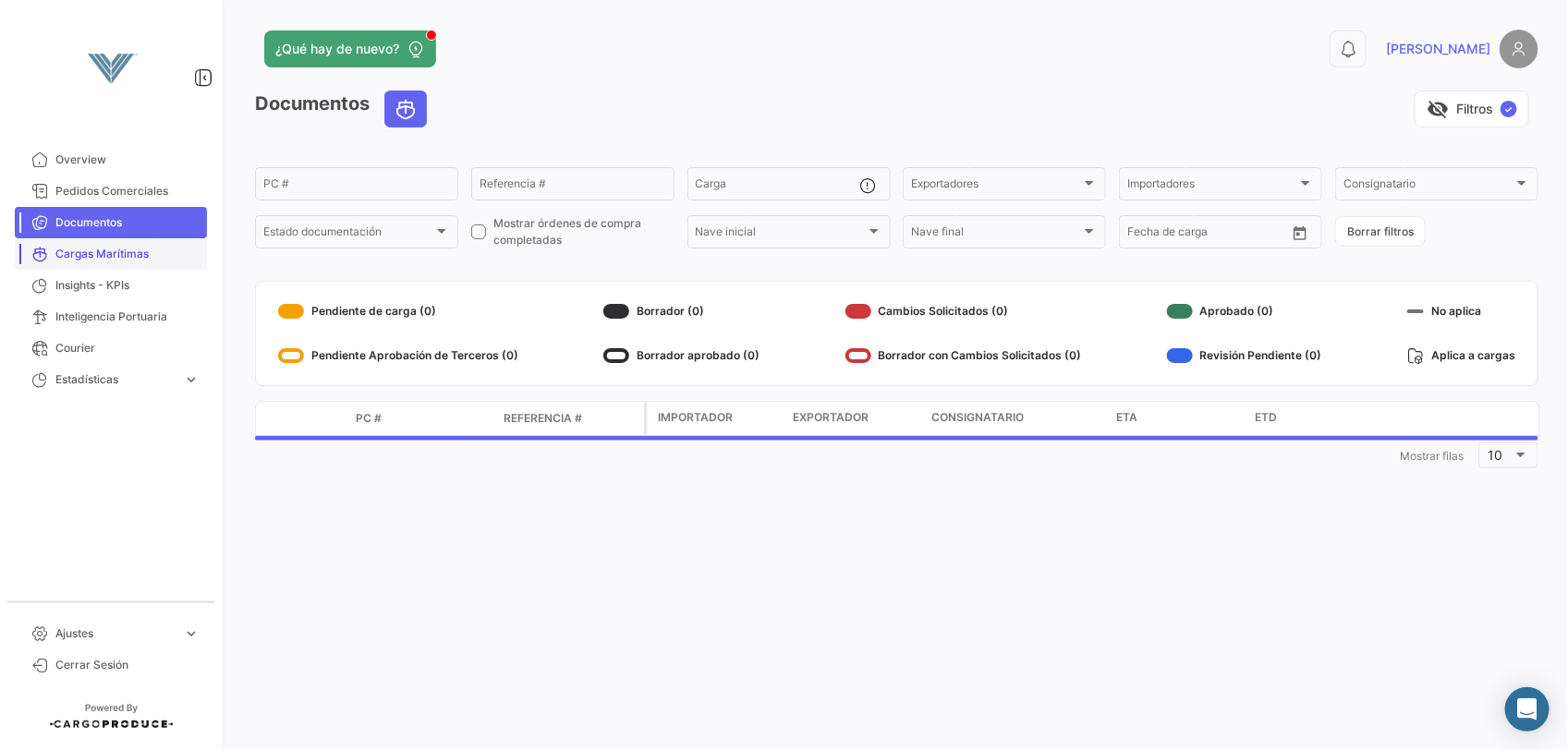 click on "Cargas Marítimas" at bounding box center (128, 254) 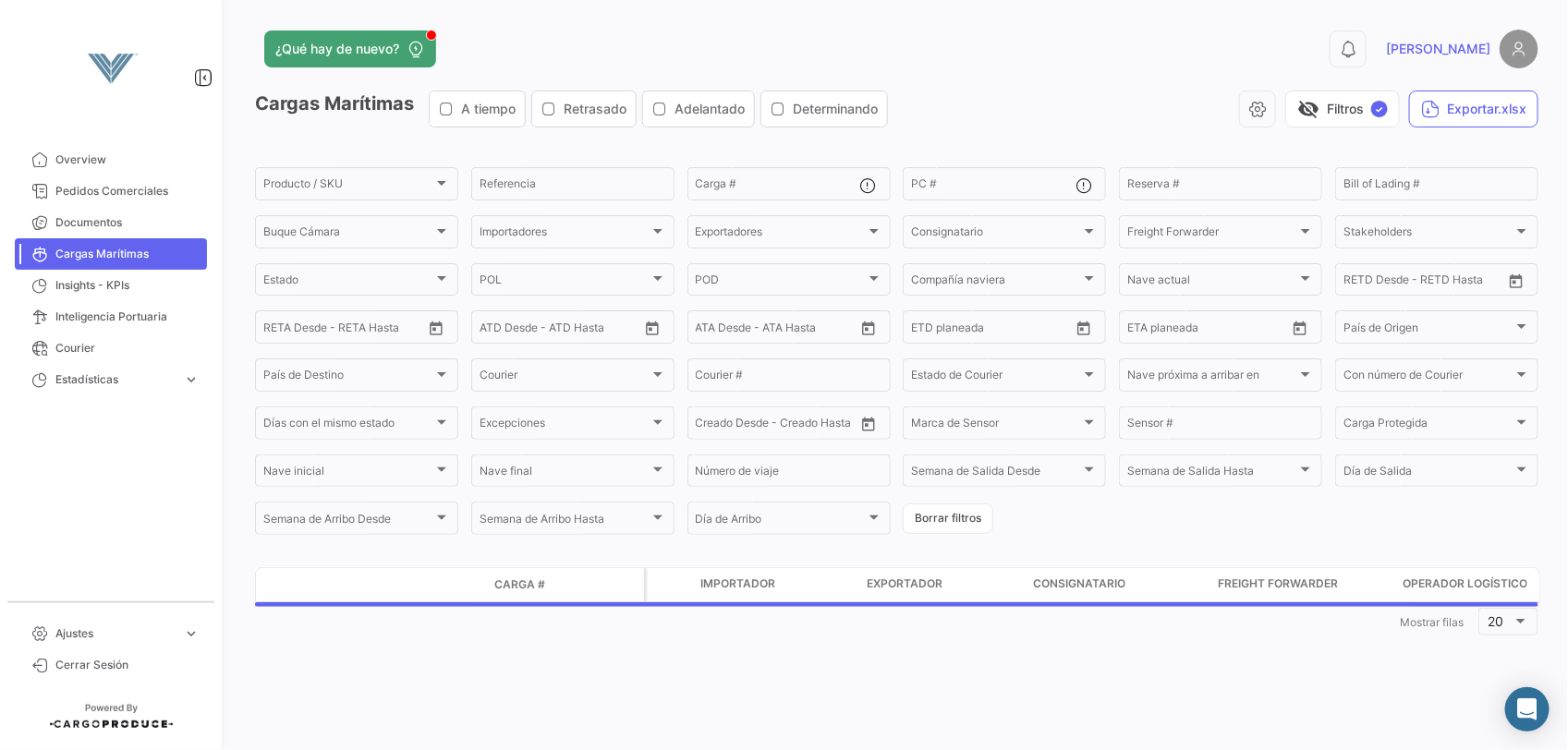 click on "Cargas Marítimas" at bounding box center [111, 254] 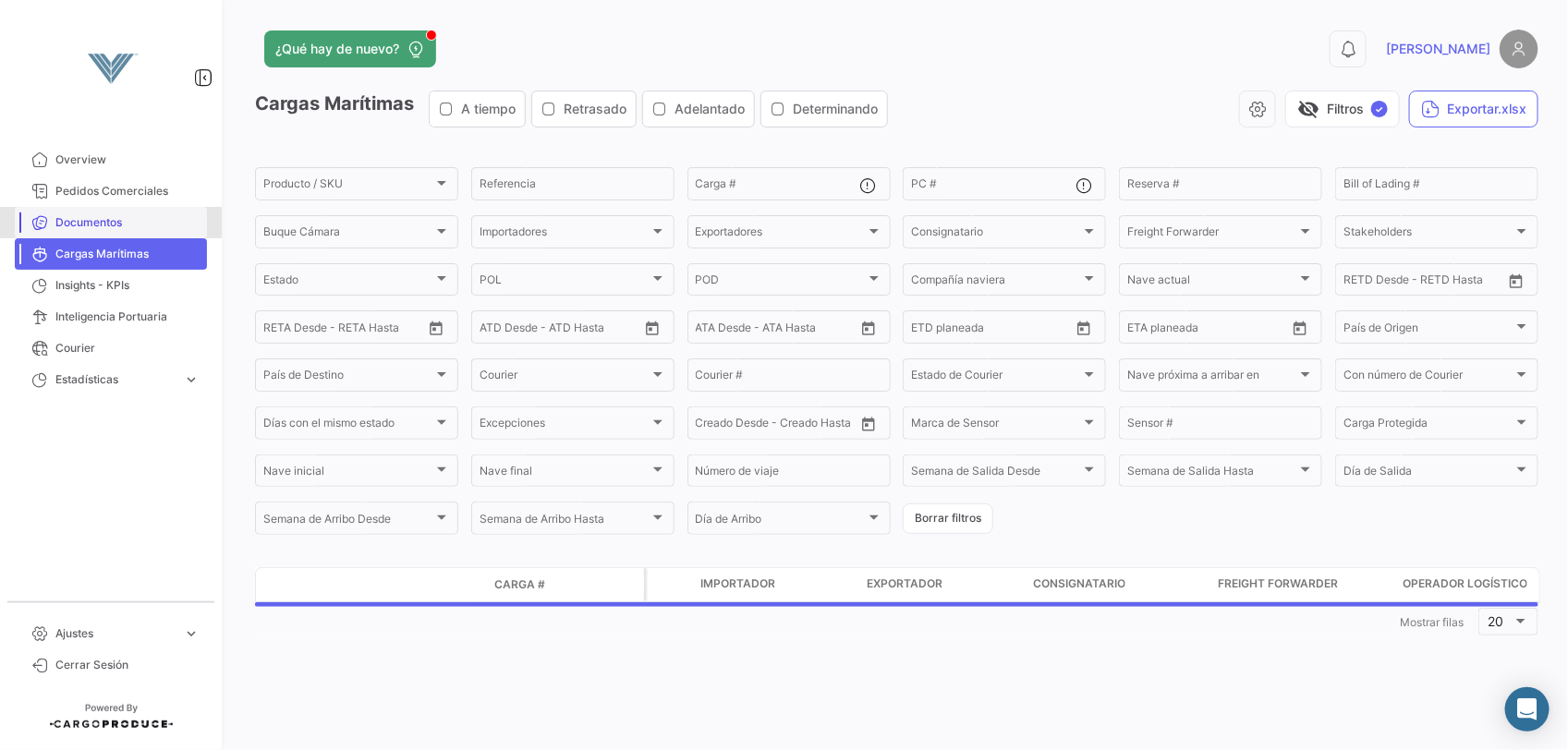 click on "Documentos" at bounding box center (128, 223) 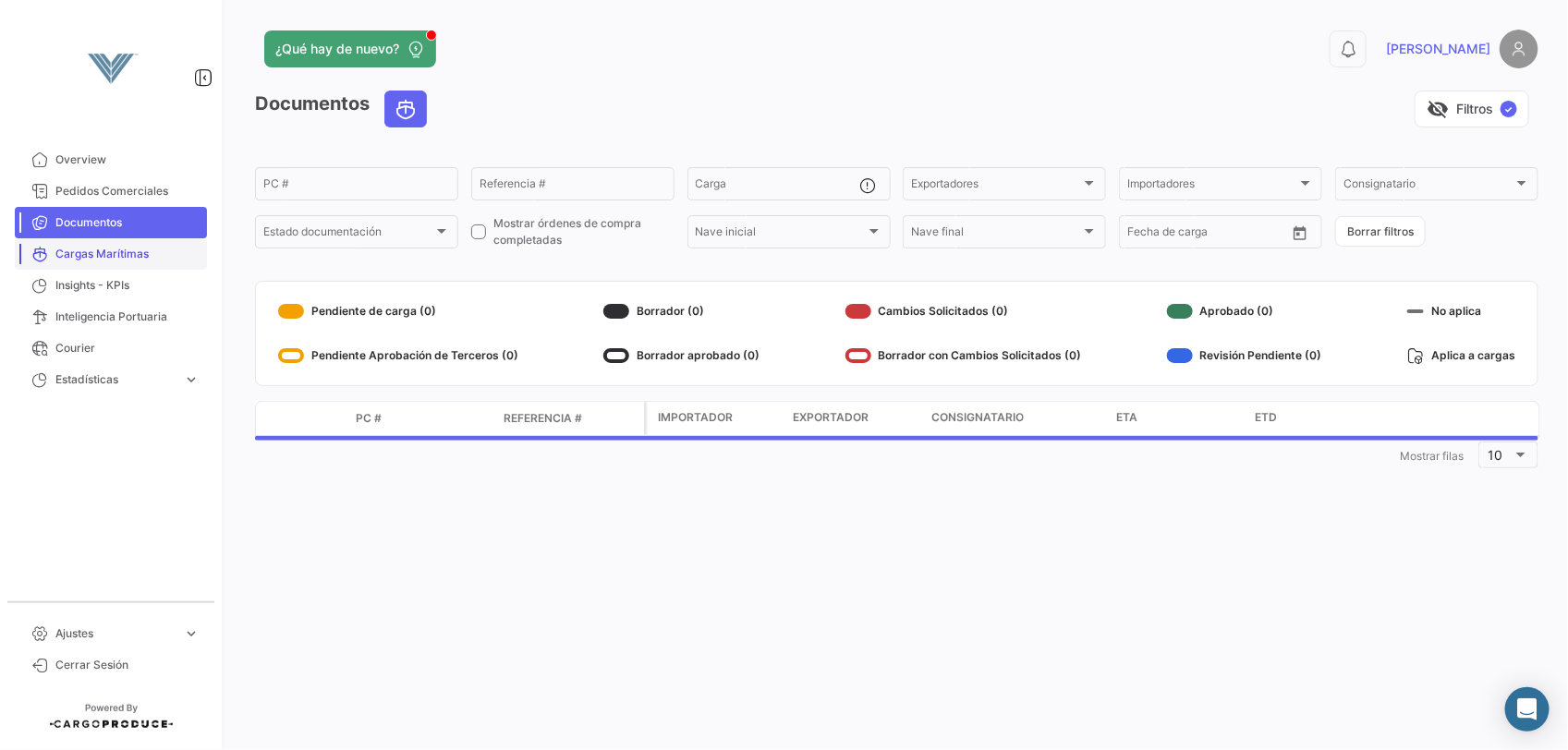 click on "Cargas Marítimas" at bounding box center [128, 254] 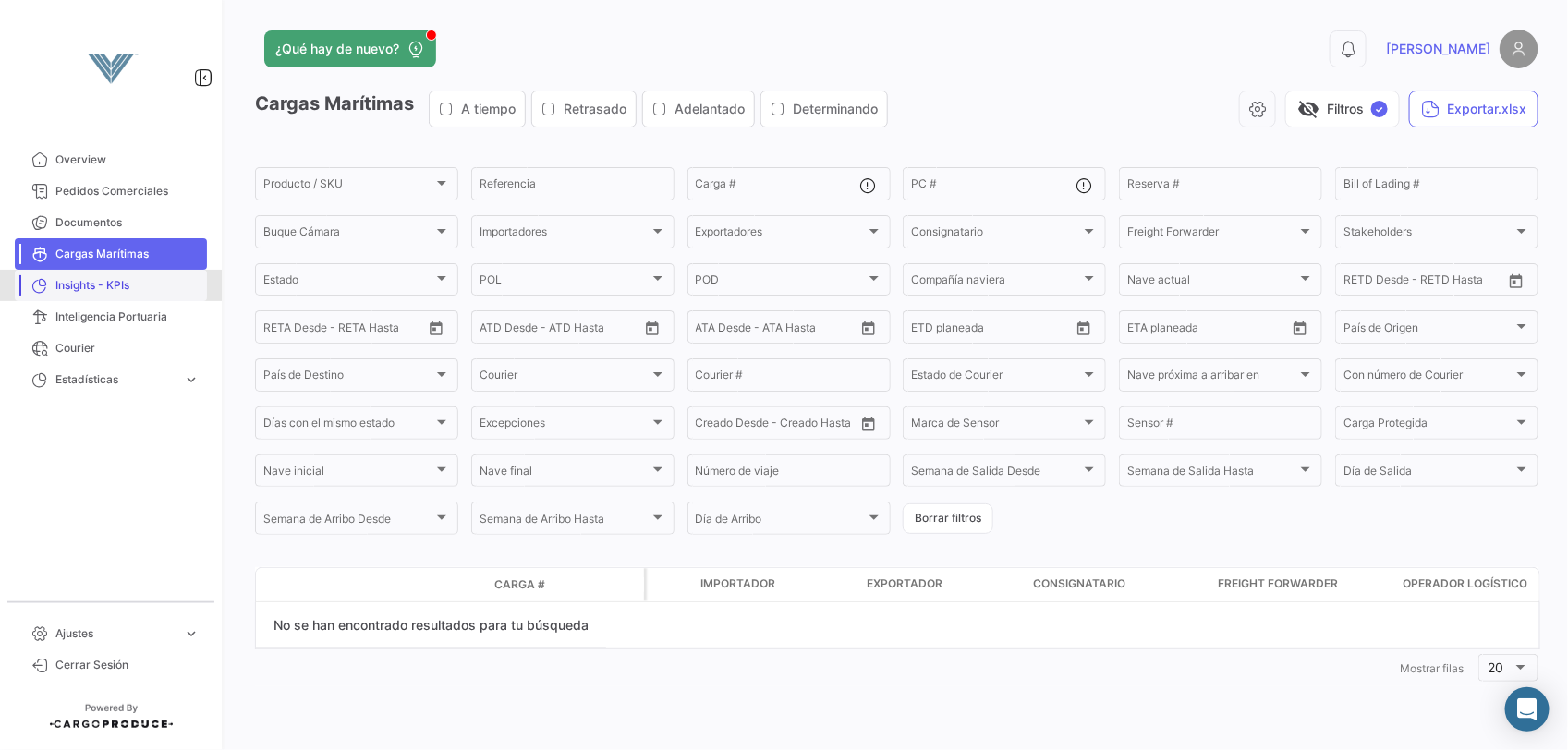 click on "Insights - KPIs" at bounding box center [111, 285] 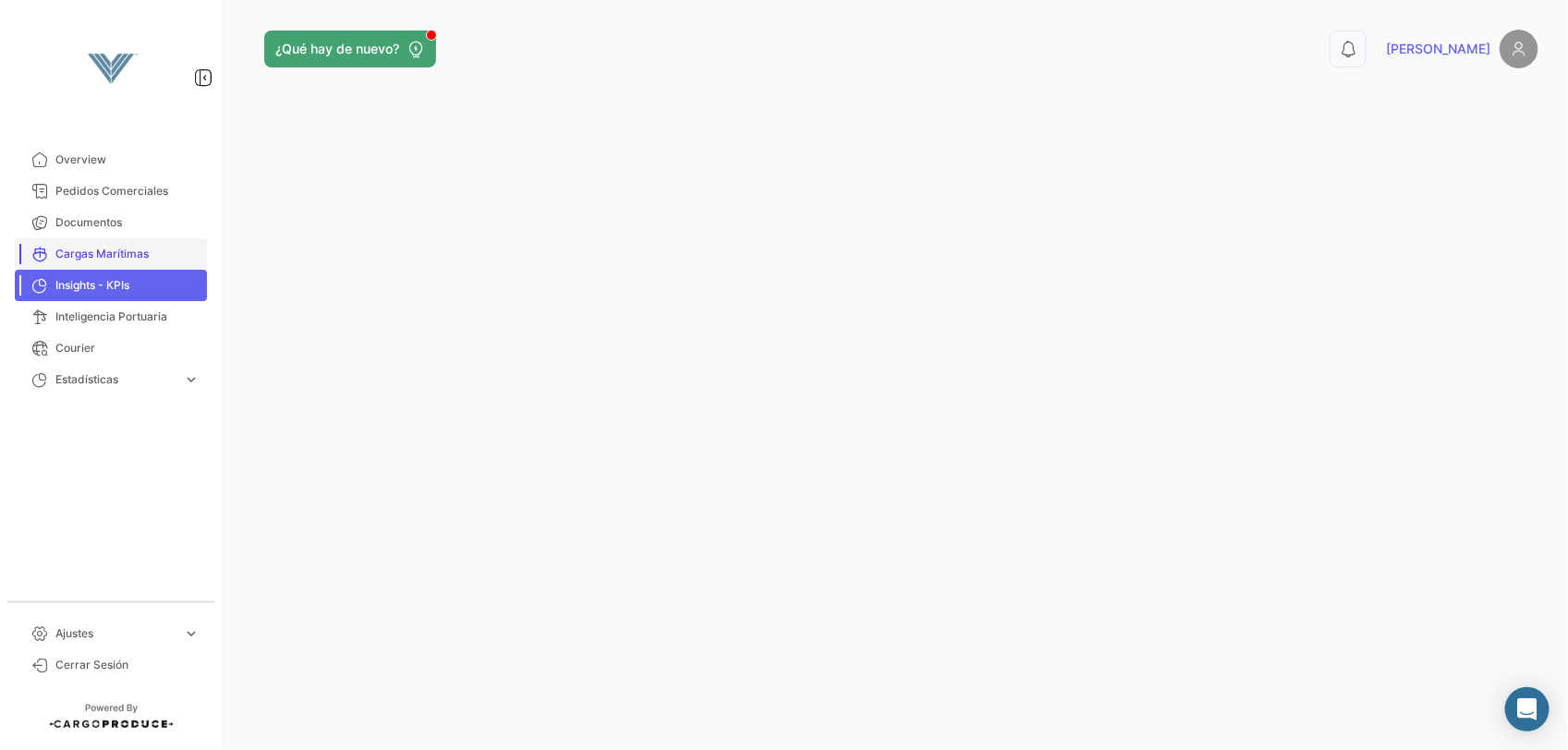 click on "Cargas Marítimas" at bounding box center (128, 254) 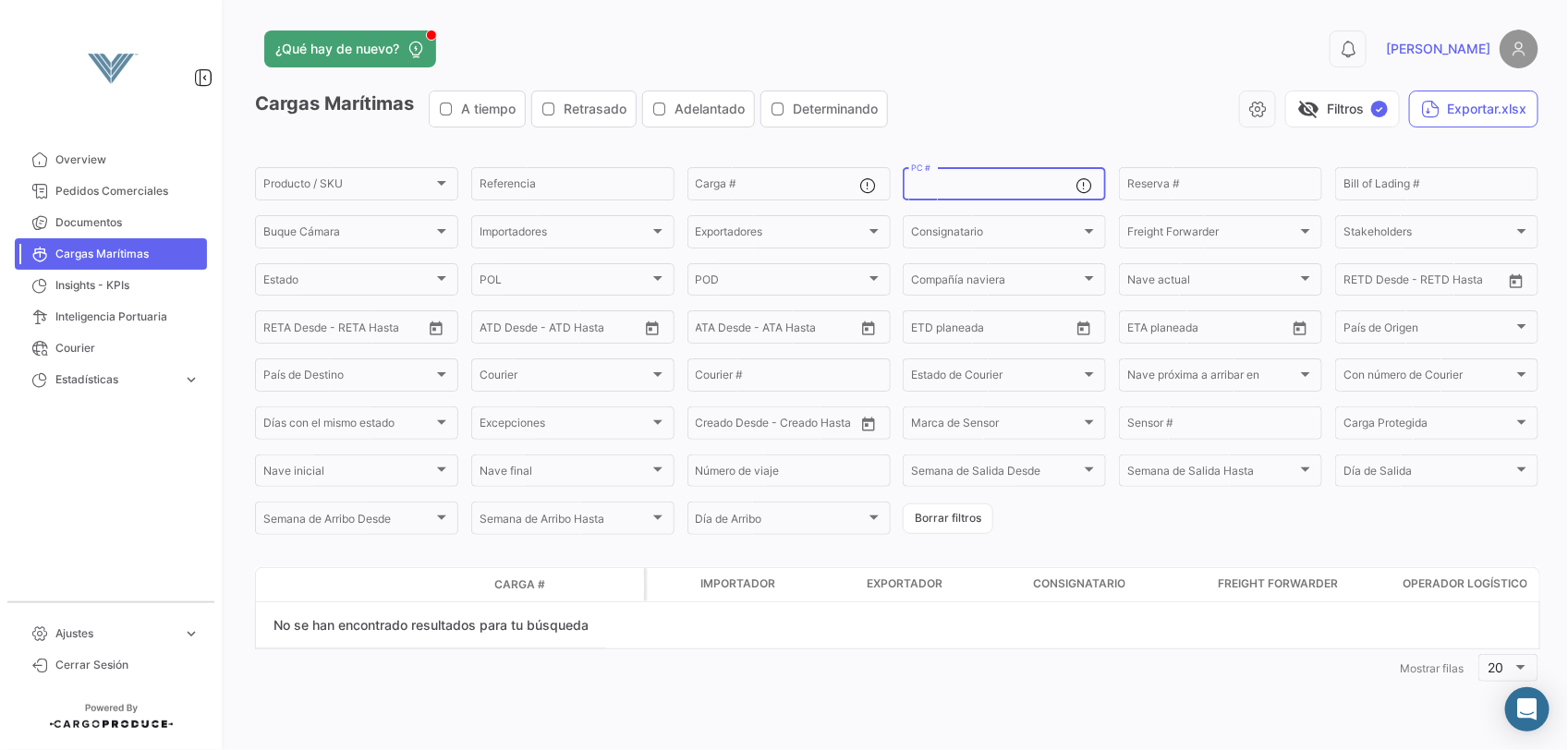 click on "PC #" at bounding box center (993, 187) 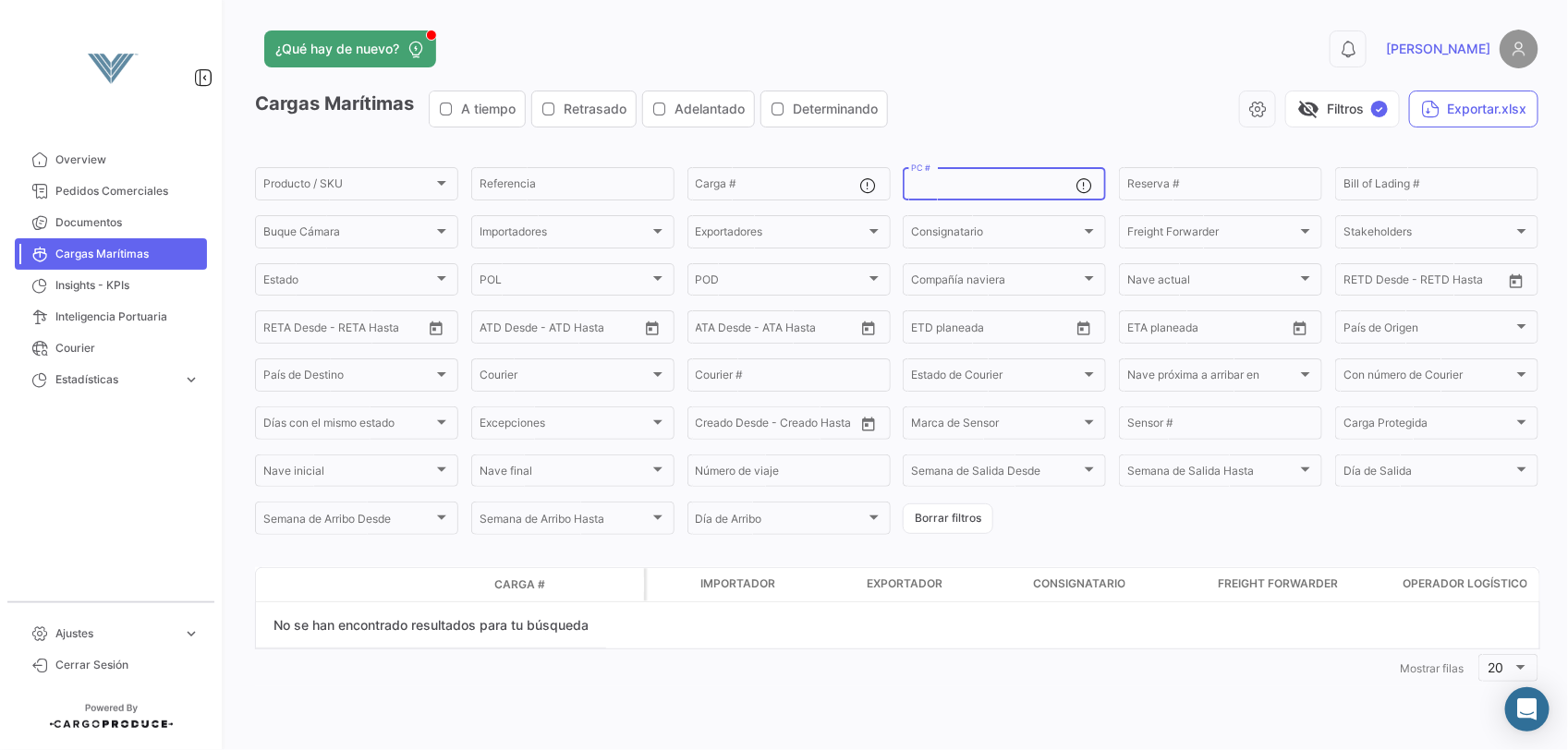 type on "11322" 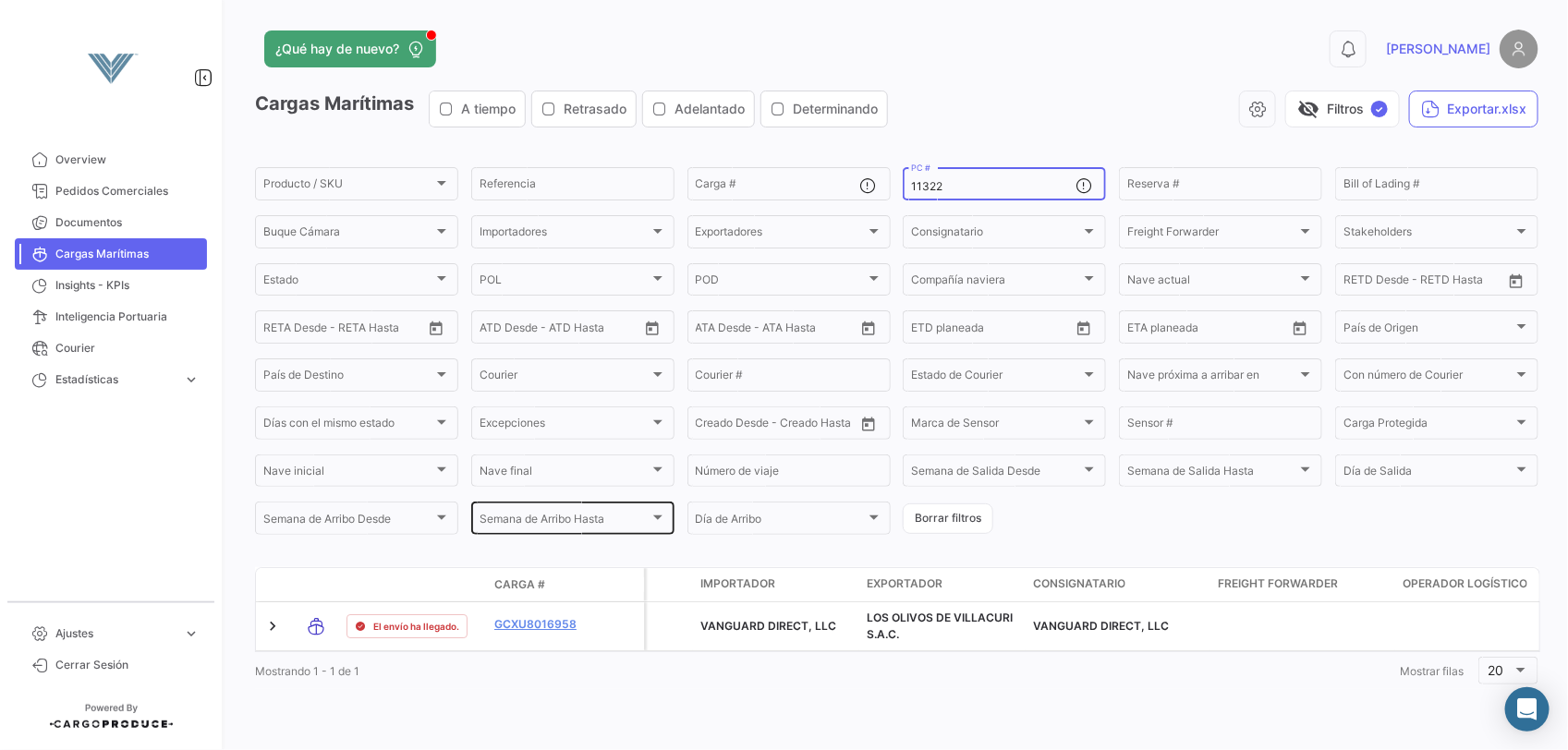 scroll, scrollTop: 1, scrollLeft: 0, axis: vertical 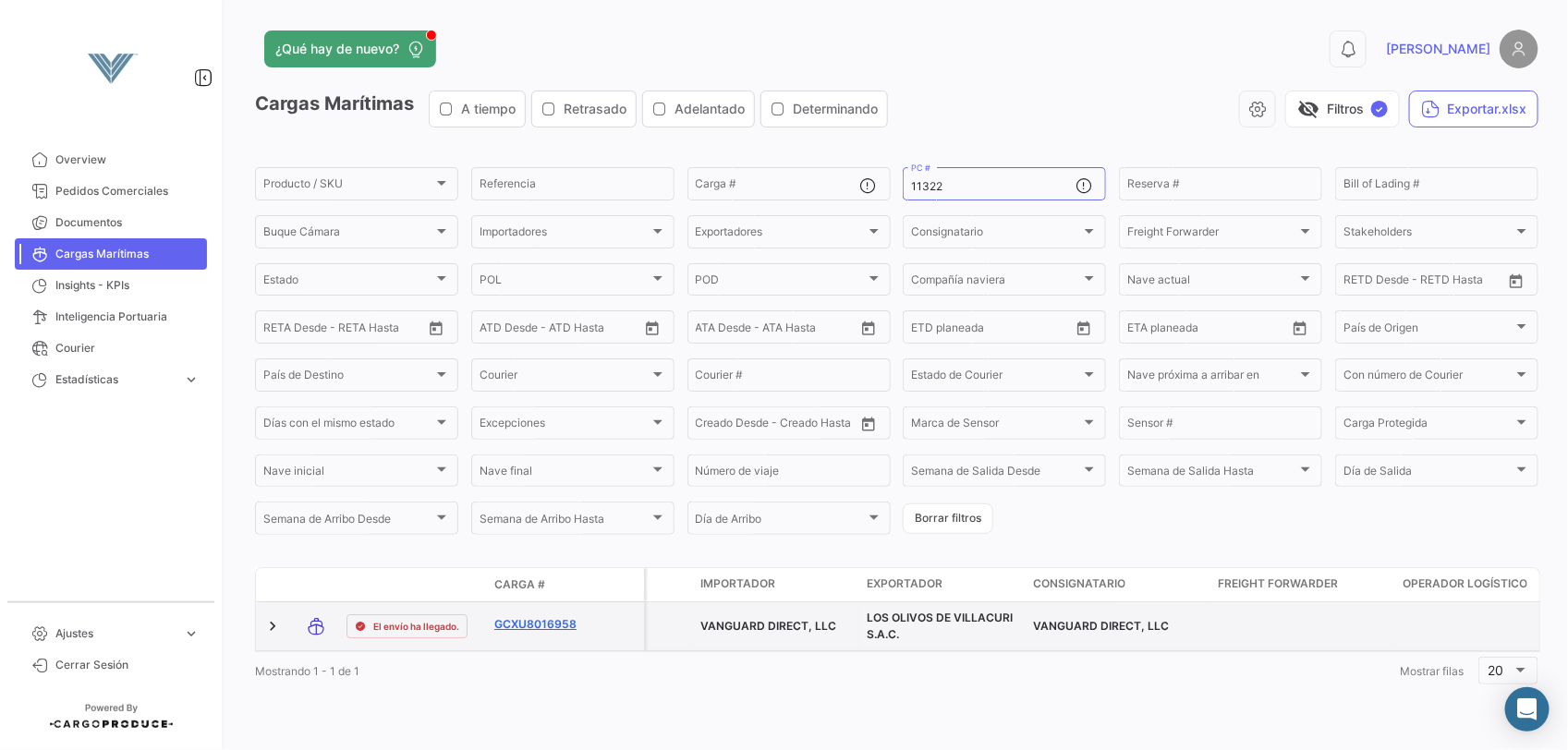 click on "GCXU8016958" 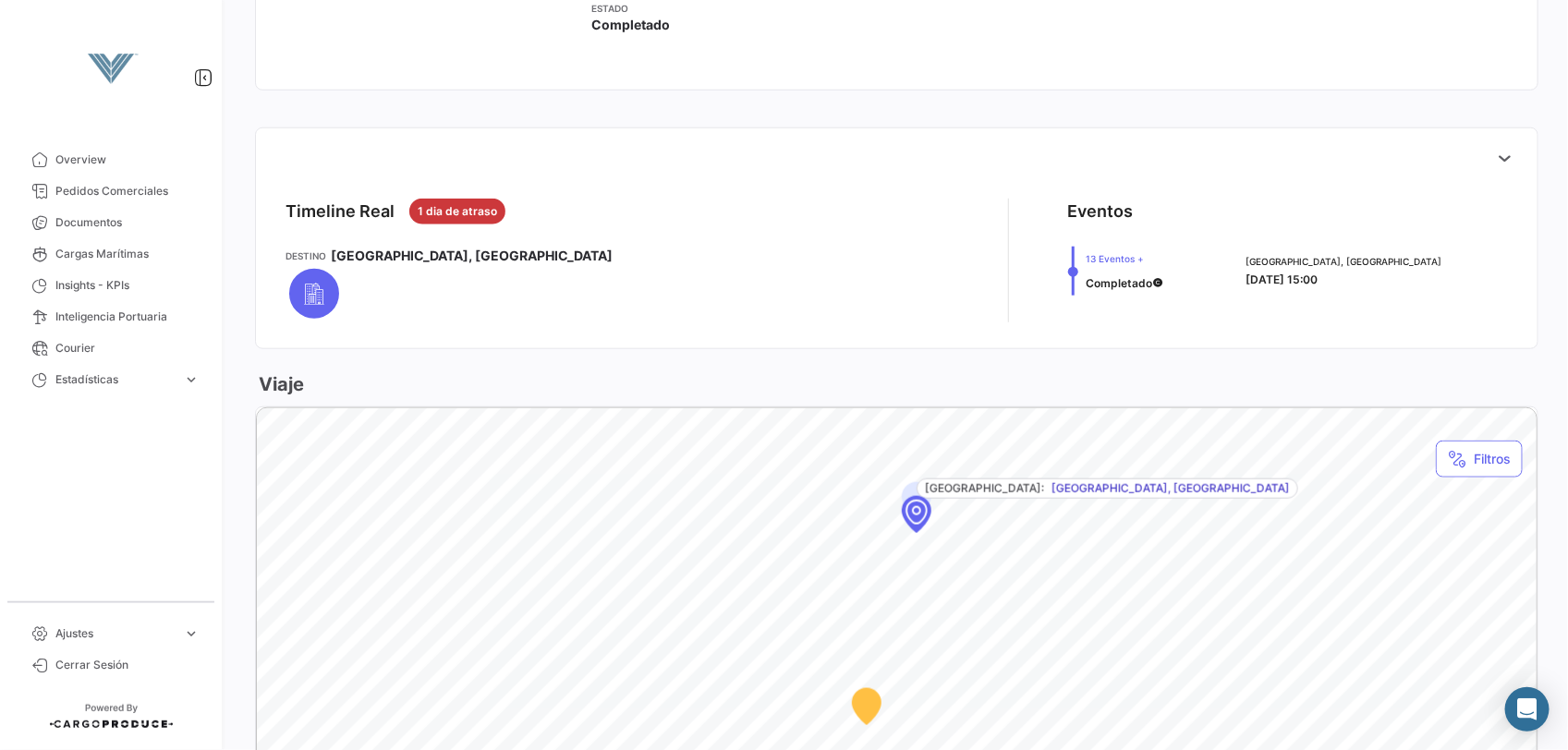 scroll, scrollTop: 916, scrollLeft: 0, axis: vertical 